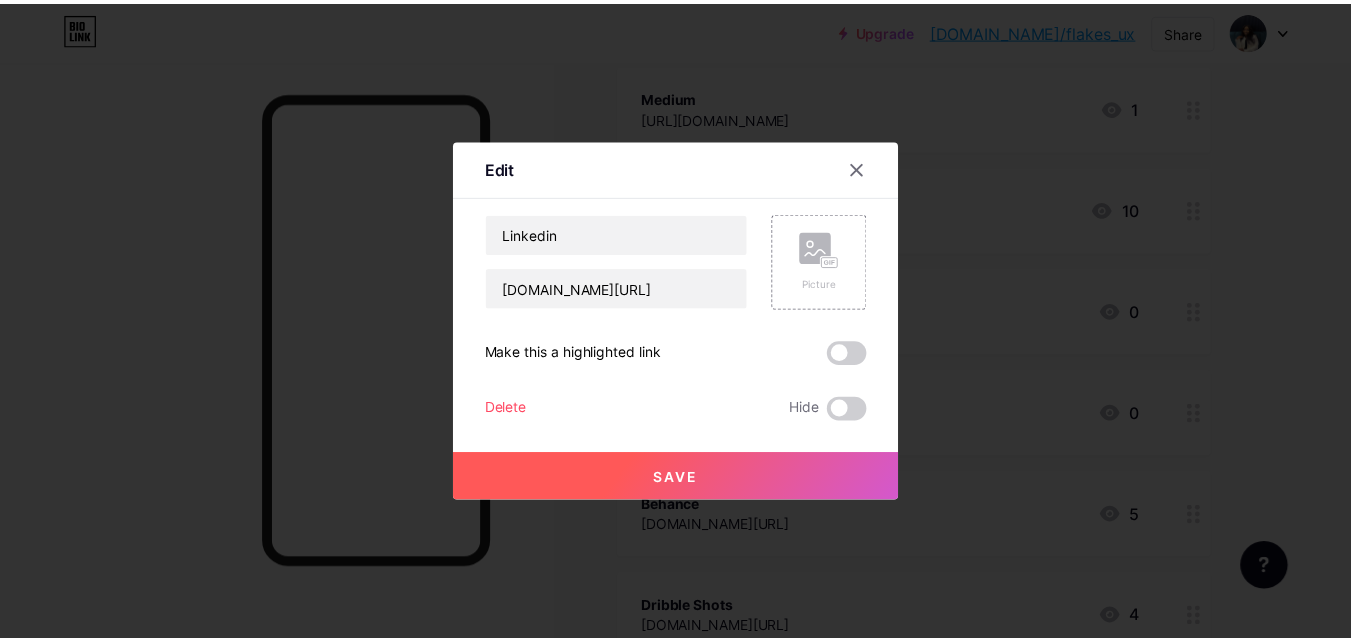 scroll, scrollTop: 251, scrollLeft: 0, axis: vertical 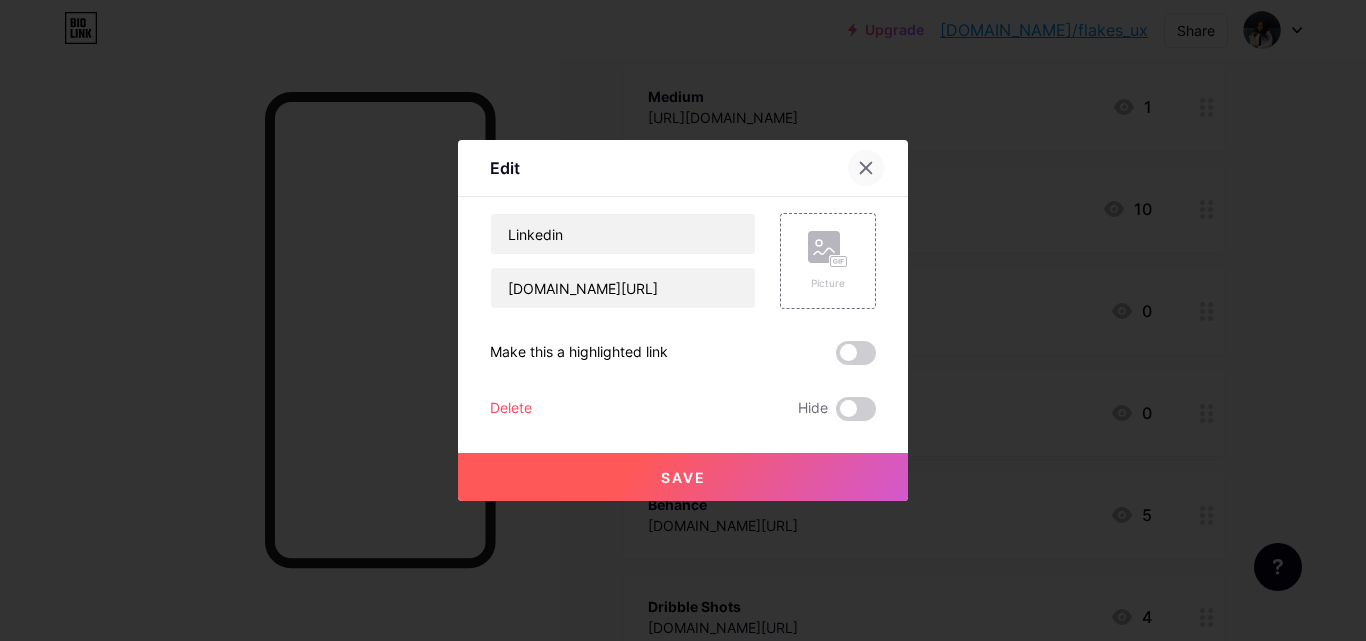 click 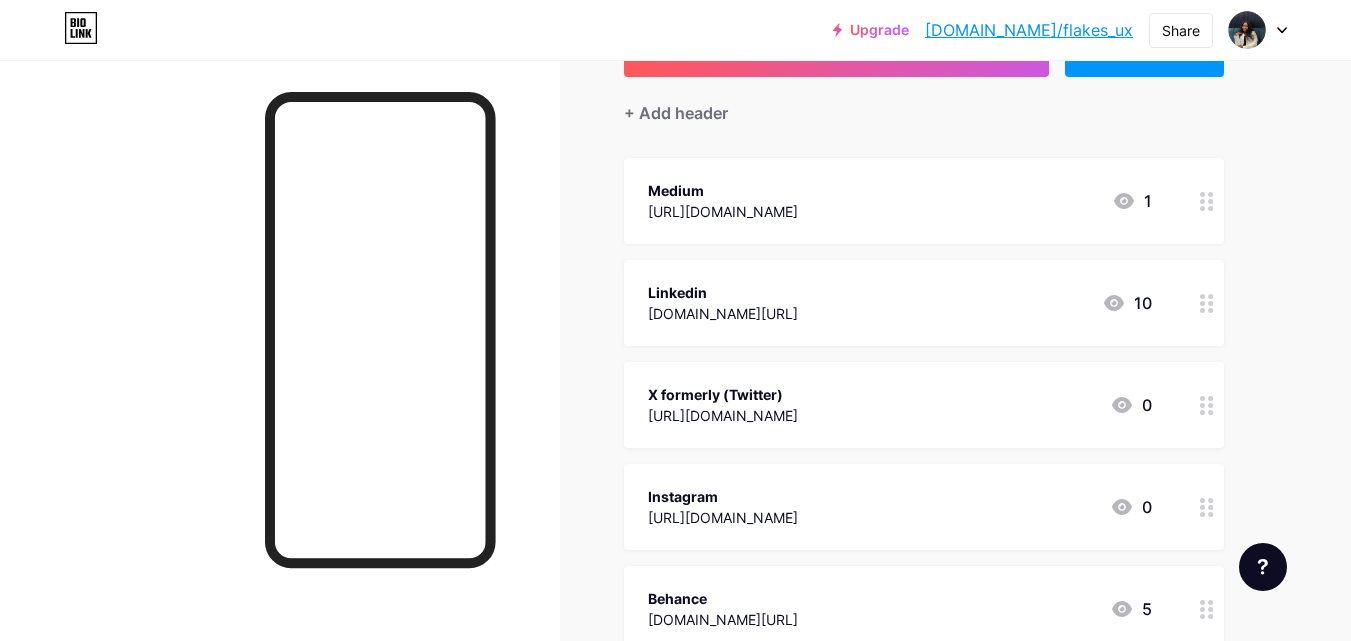 scroll, scrollTop: 111, scrollLeft: 0, axis: vertical 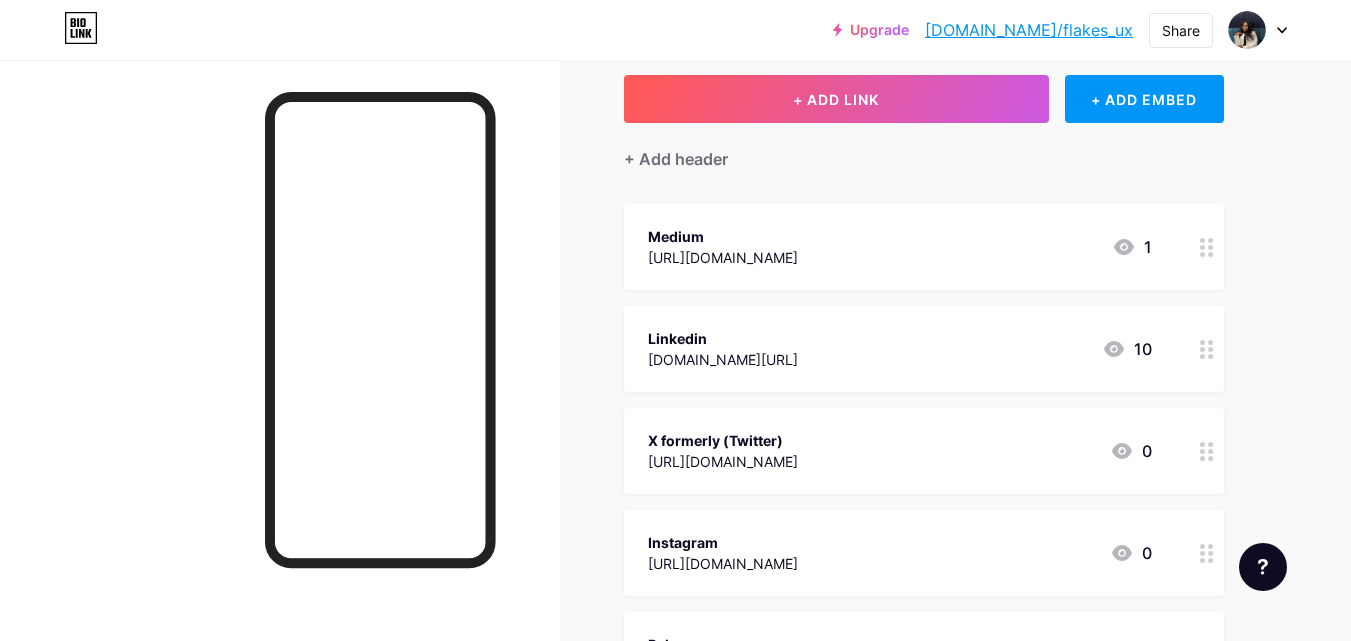 click 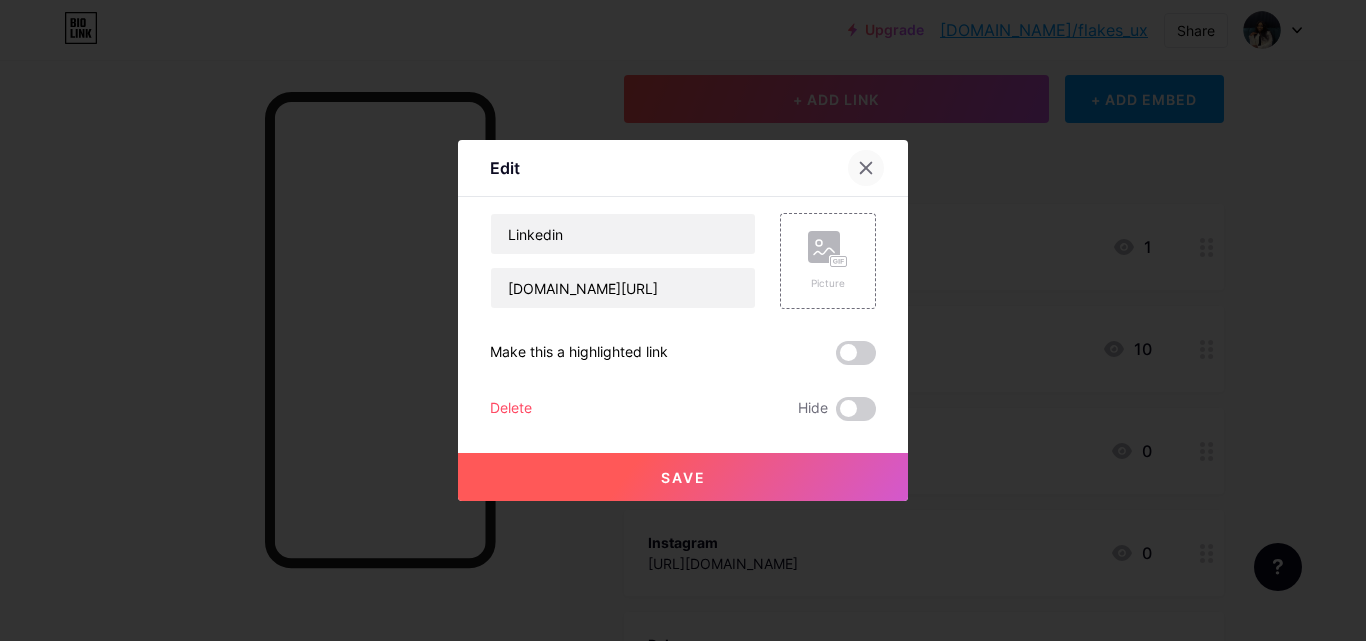 click at bounding box center [866, 168] 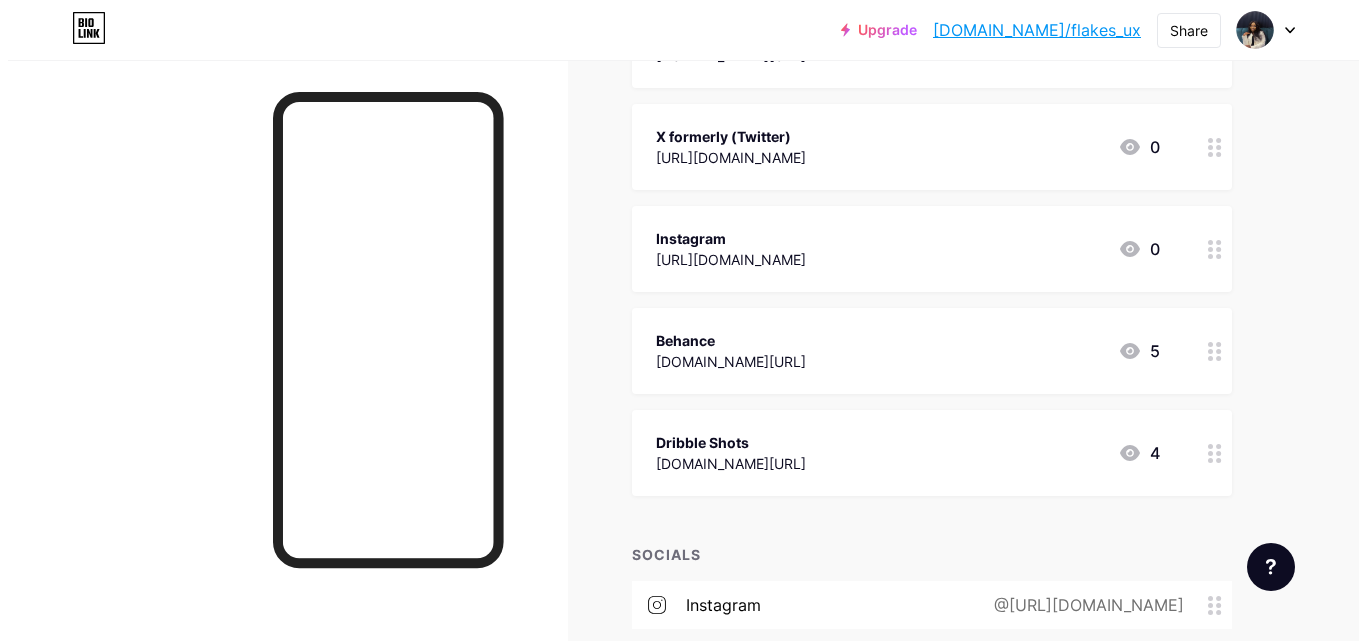 scroll, scrollTop: 416, scrollLeft: 0, axis: vertical 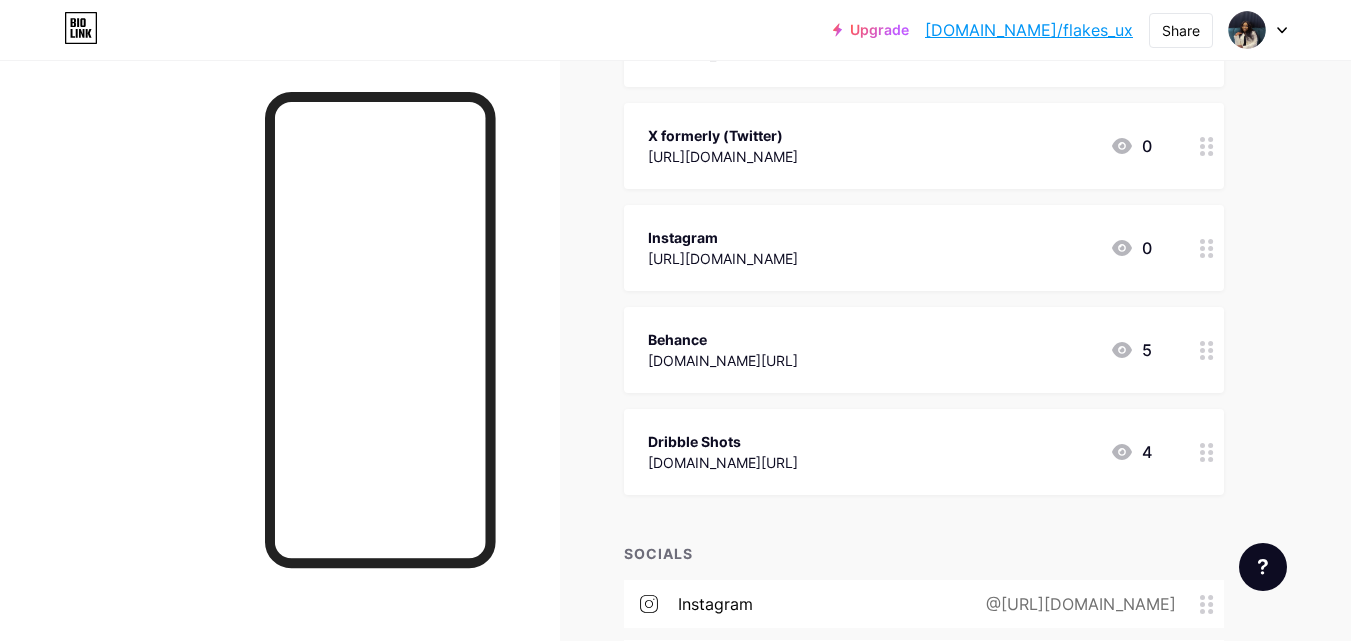 click 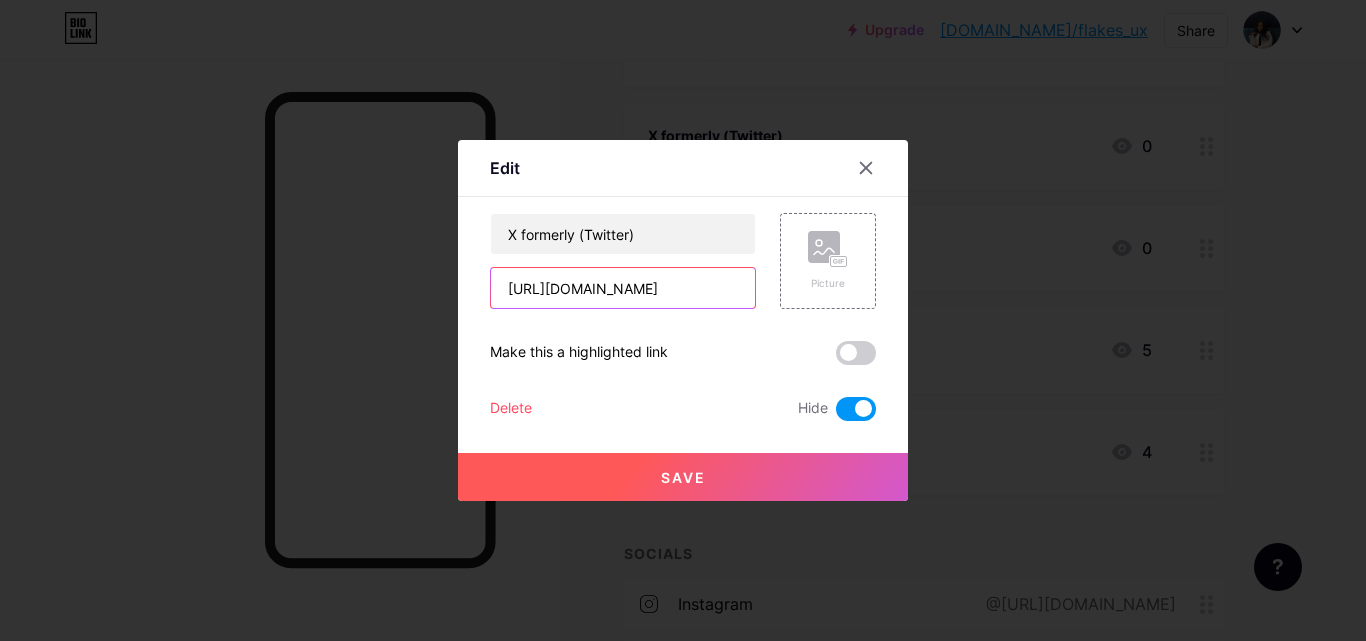 click on "[URL][DOMAIN_NAME]" at bounding box center (623, 288) 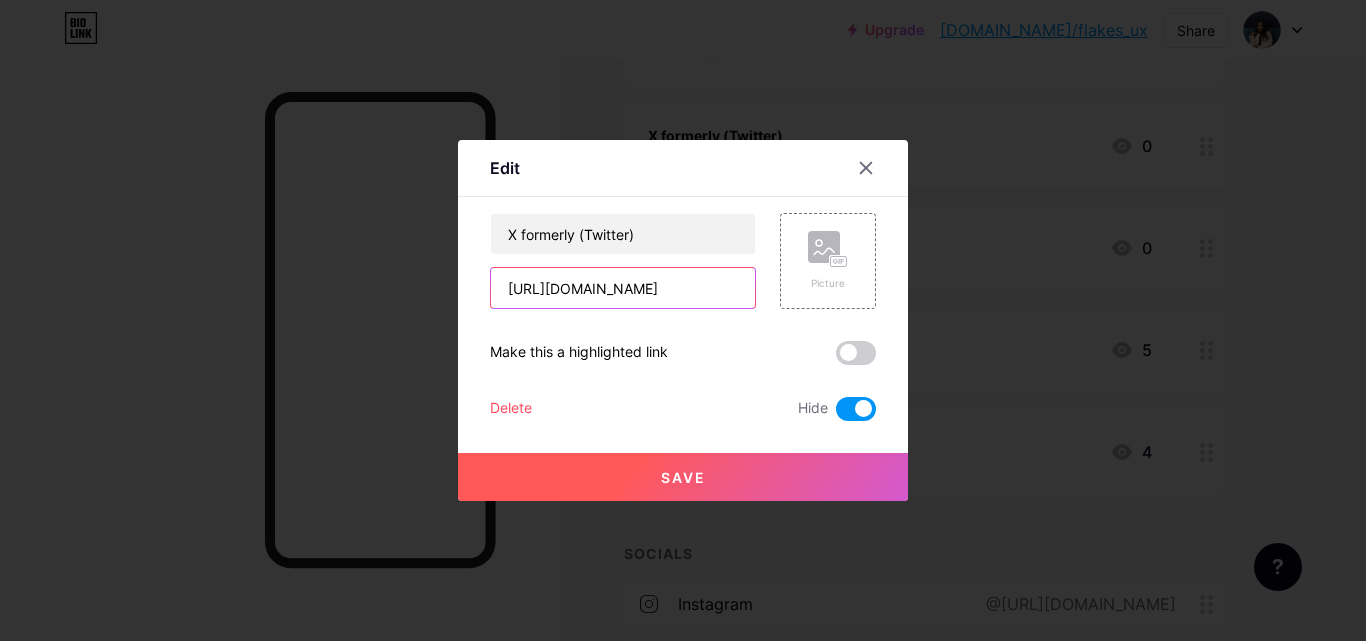 click on "[URL][DOMAIN_NAME]" at bounding box center [623, 288] 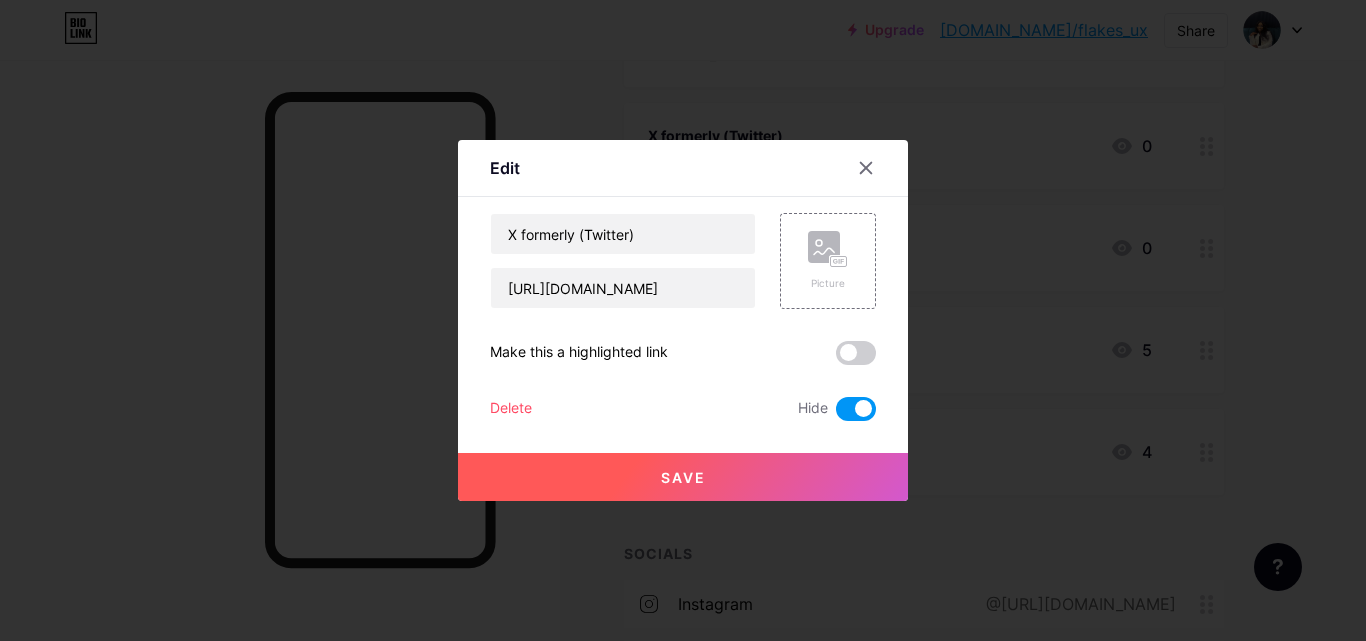 click on "Save" at bounding box center (683, 477) 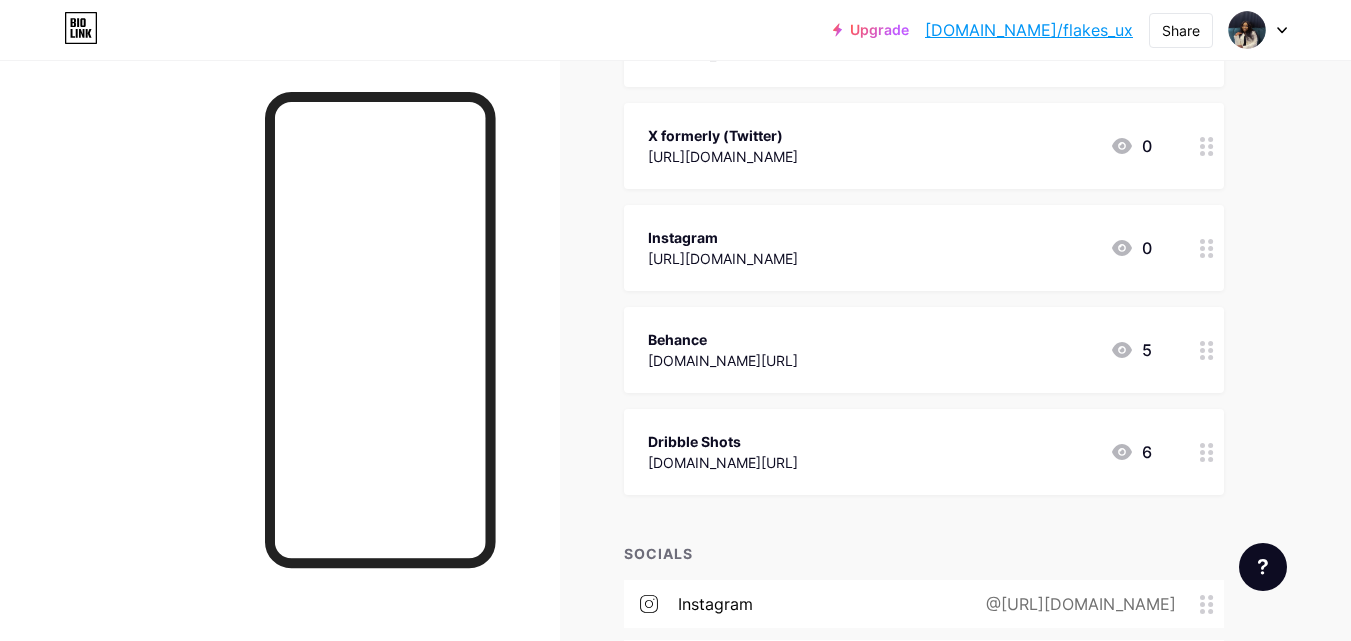 click 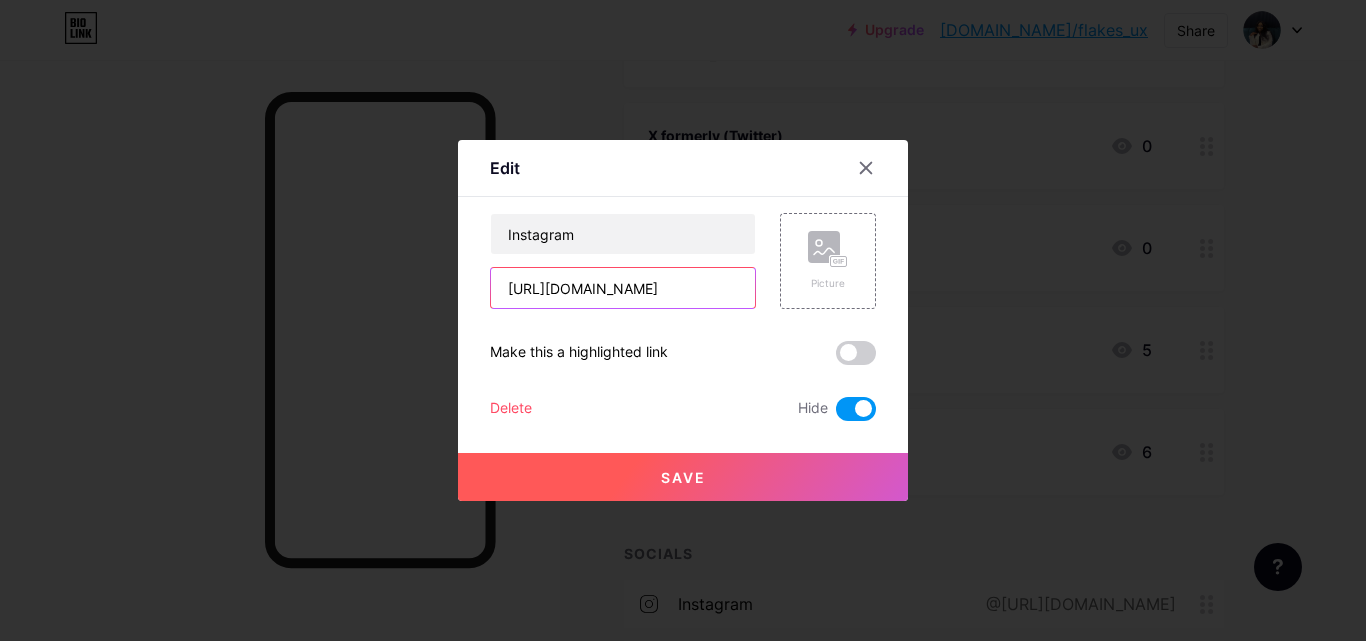 click on "[URL][DOMAIN_NAME]" at bounding box center [623, 288] 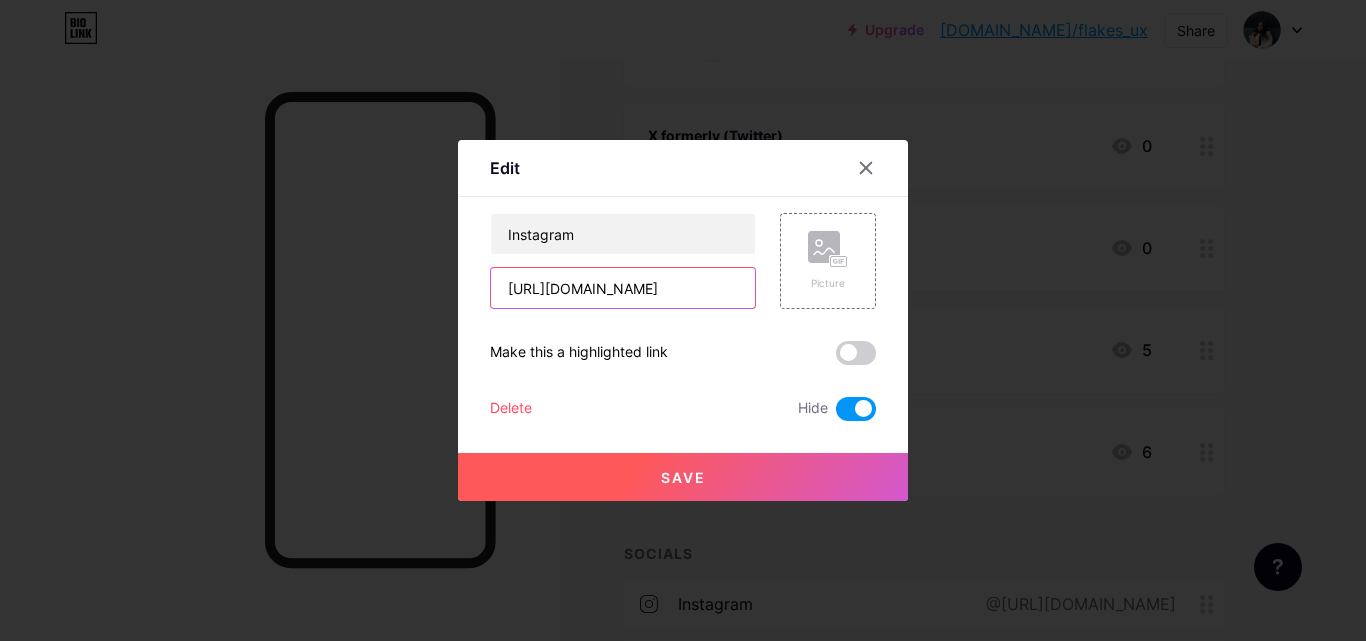 scroll, scrollTop: 0, scrollLeft: 0, axis: both 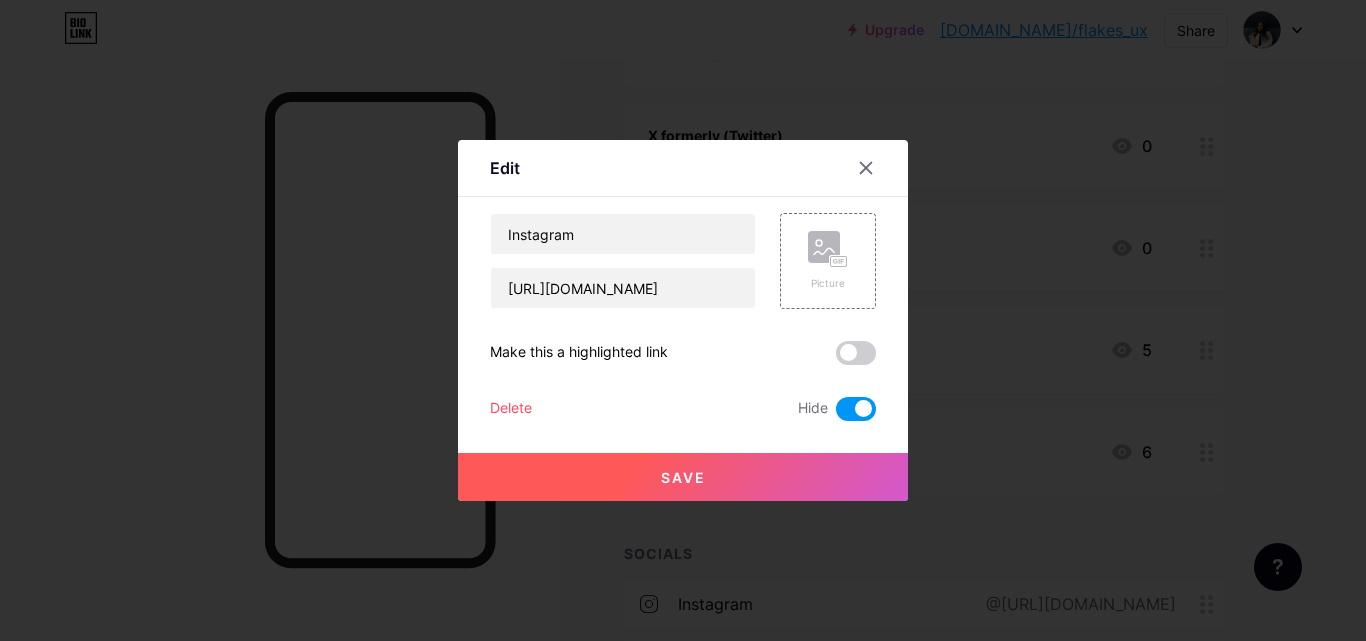 click on "Save" at bounding box center [683, 477] 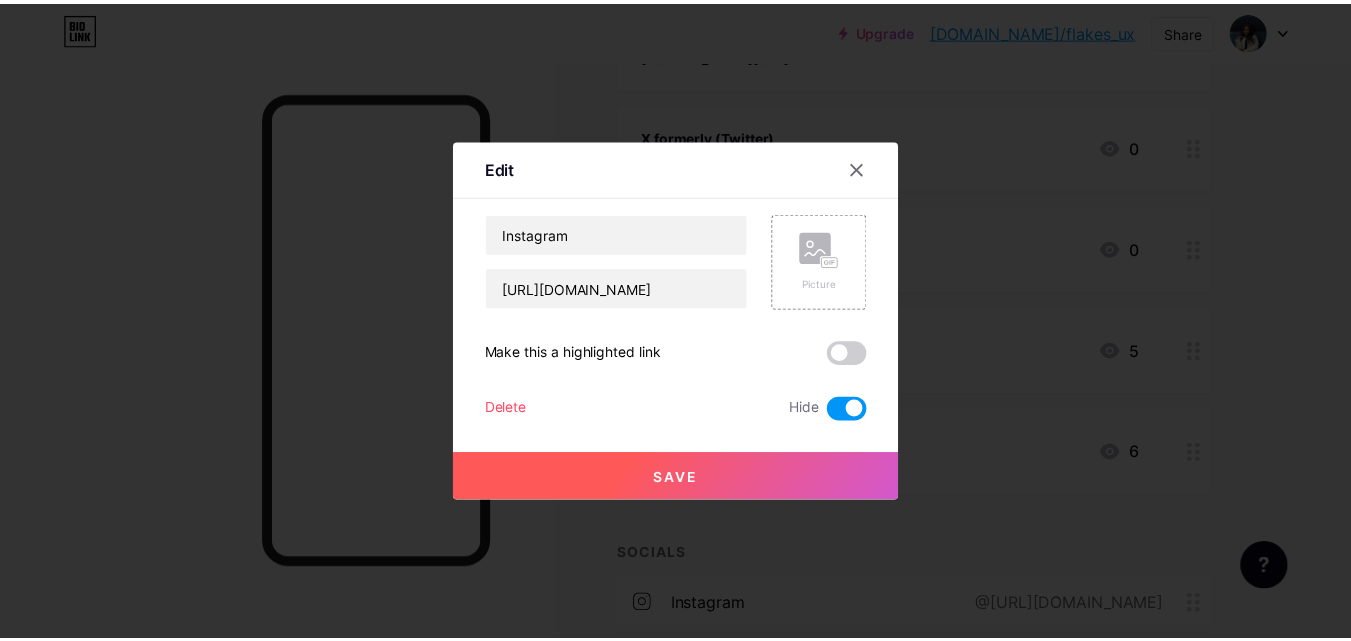 scroll, scrollTop: 0, scrollLeft: 0, axis: both 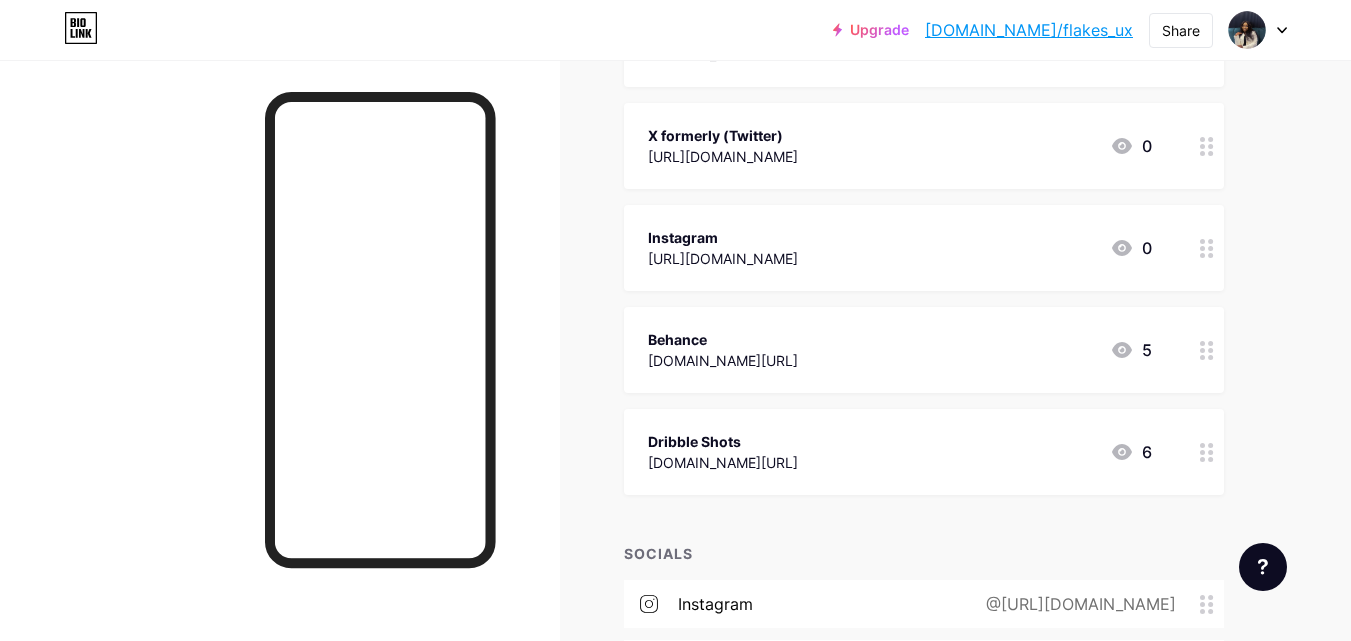 click on "Dribble Shots
[DOMAIN_NAME][URL]
6" at bounding box center (900, 452) 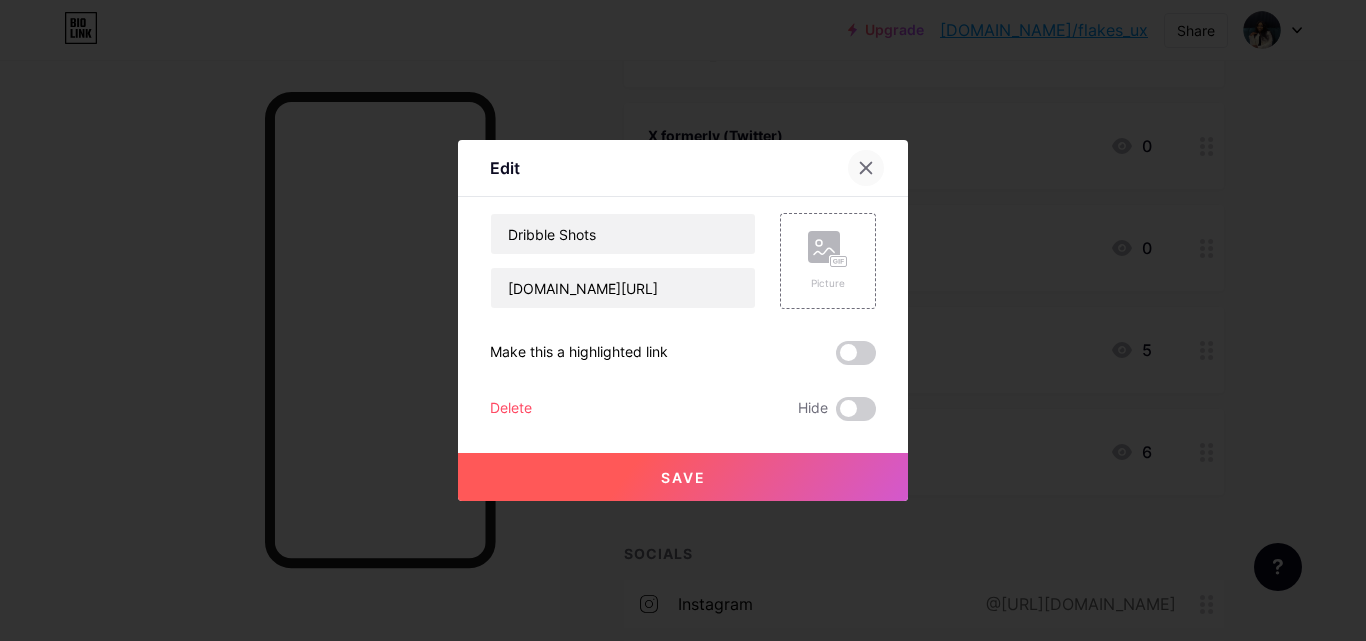 click 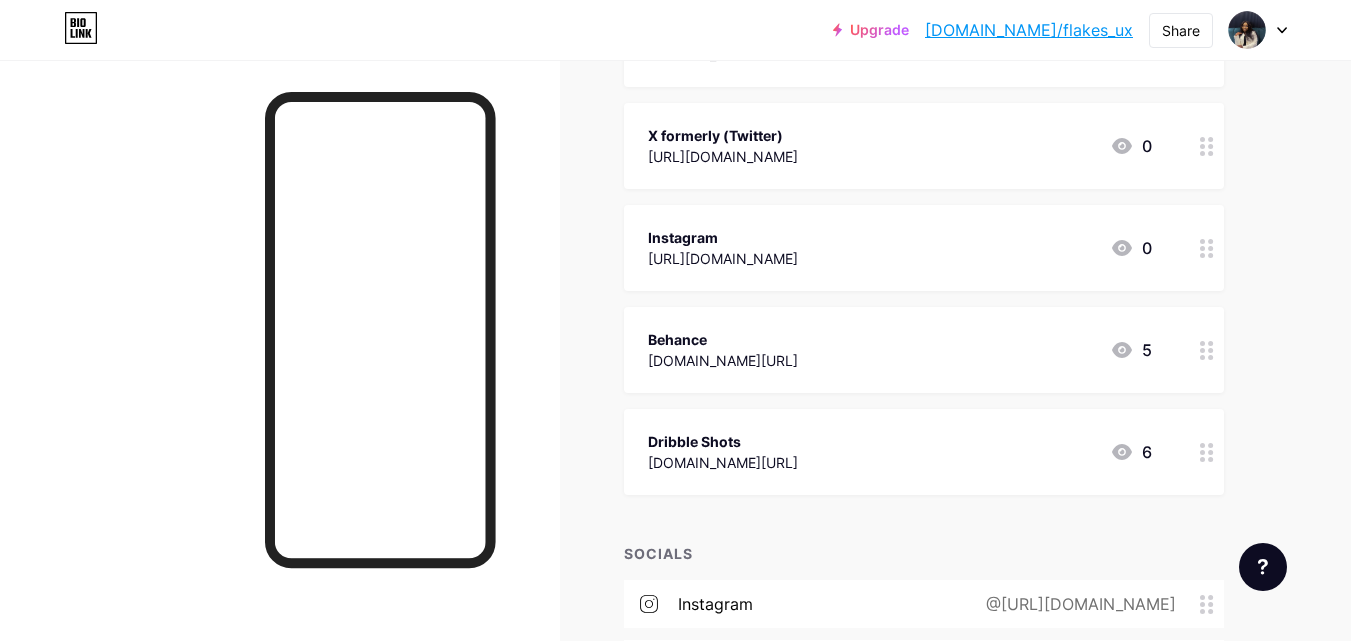 click at bounding box center (1207, 248) 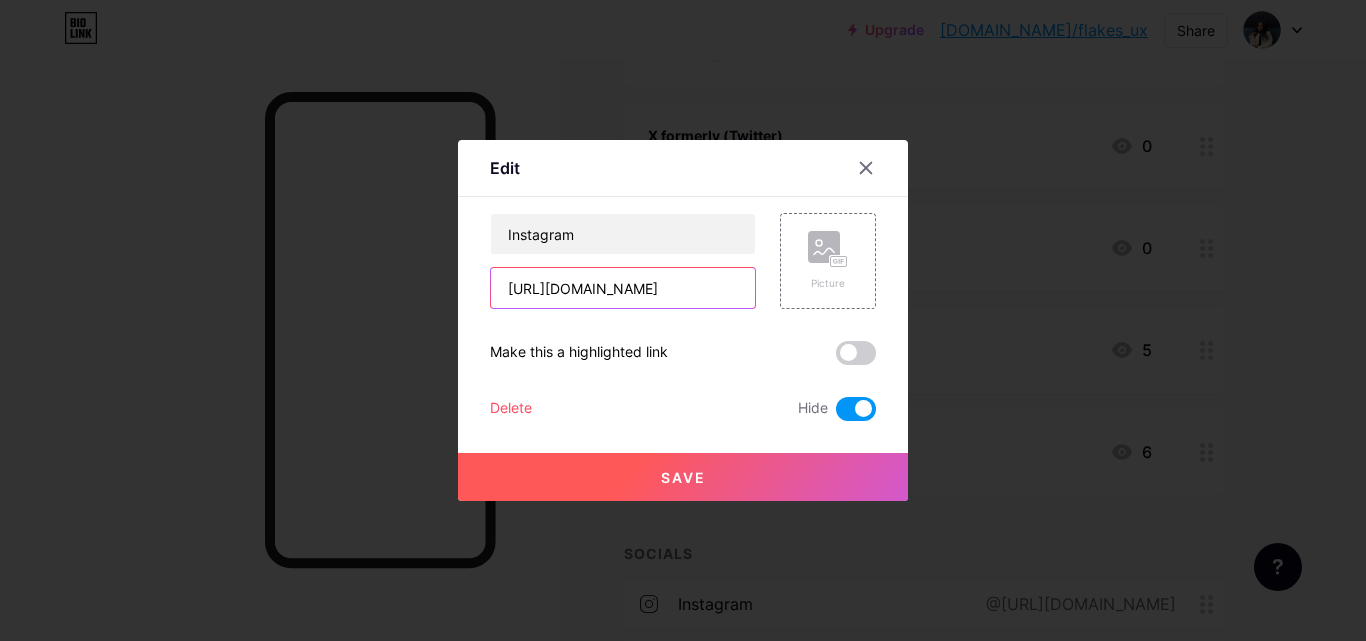 click on "[URL][DOMAIN_NAME]" at bounding box center [623, 288] 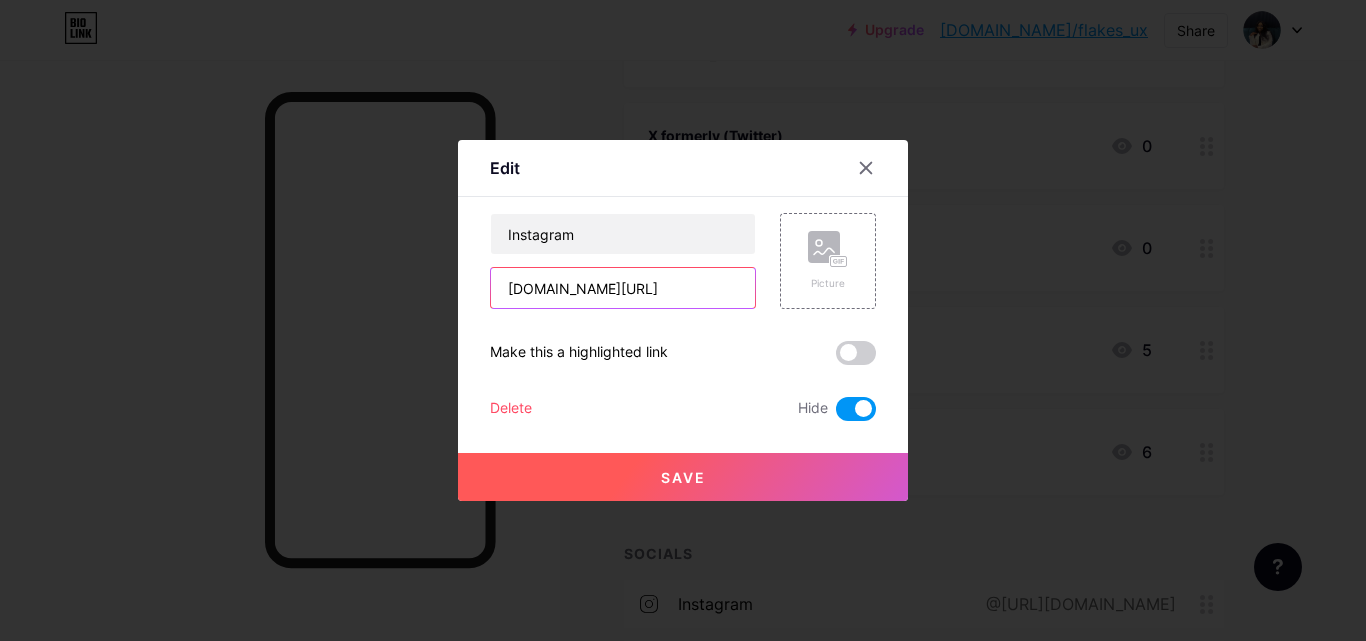 type on "[DOMAIN_NAME][URL]" 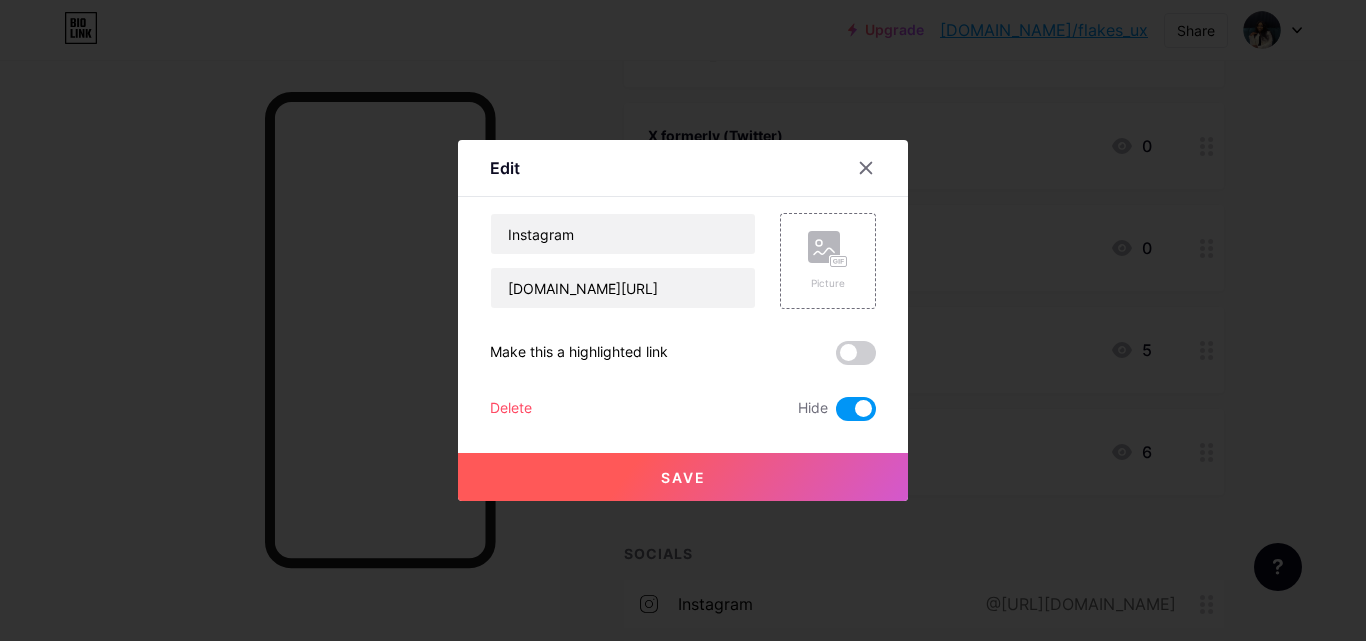 click at bounding box center (683, 320) 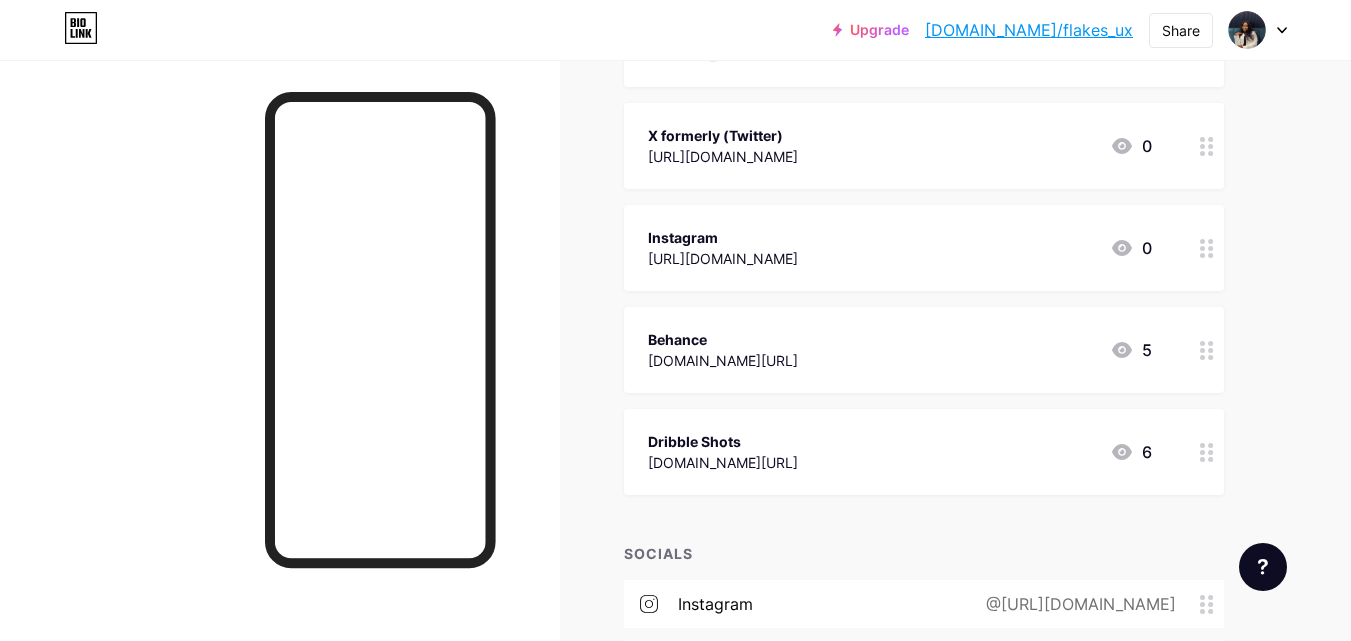 click 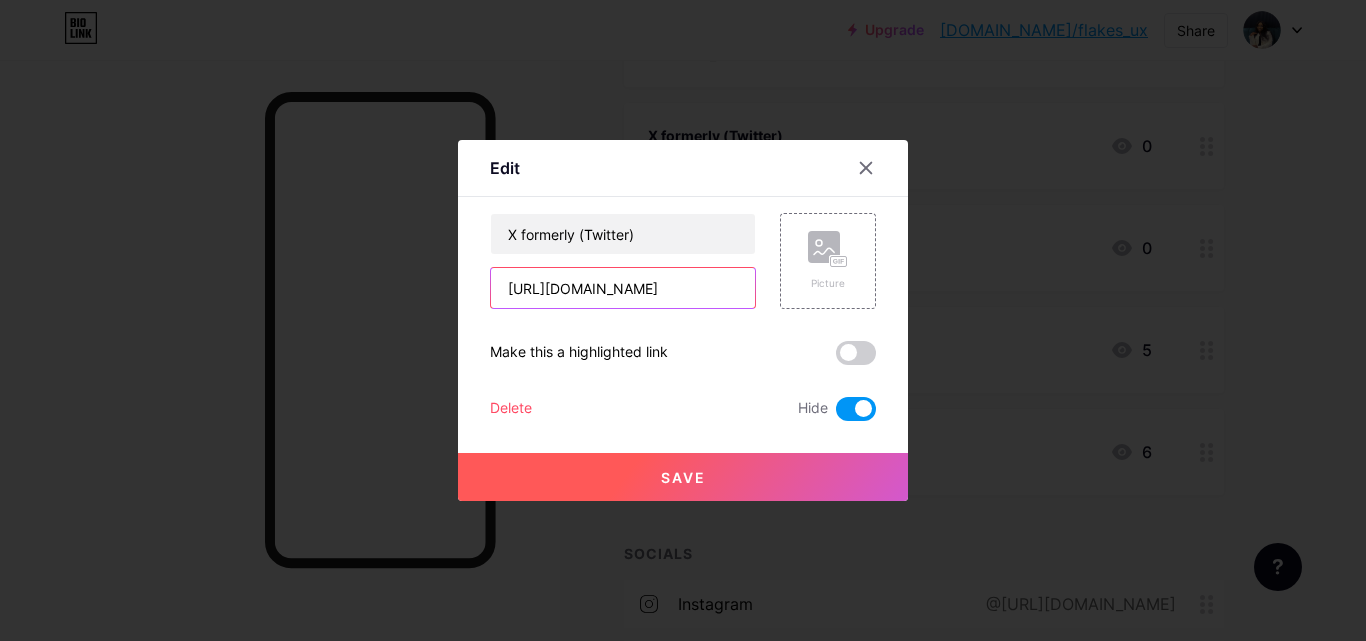 click on "[URL][DOMAIN_NAME]" at bounding box center [623, 288] 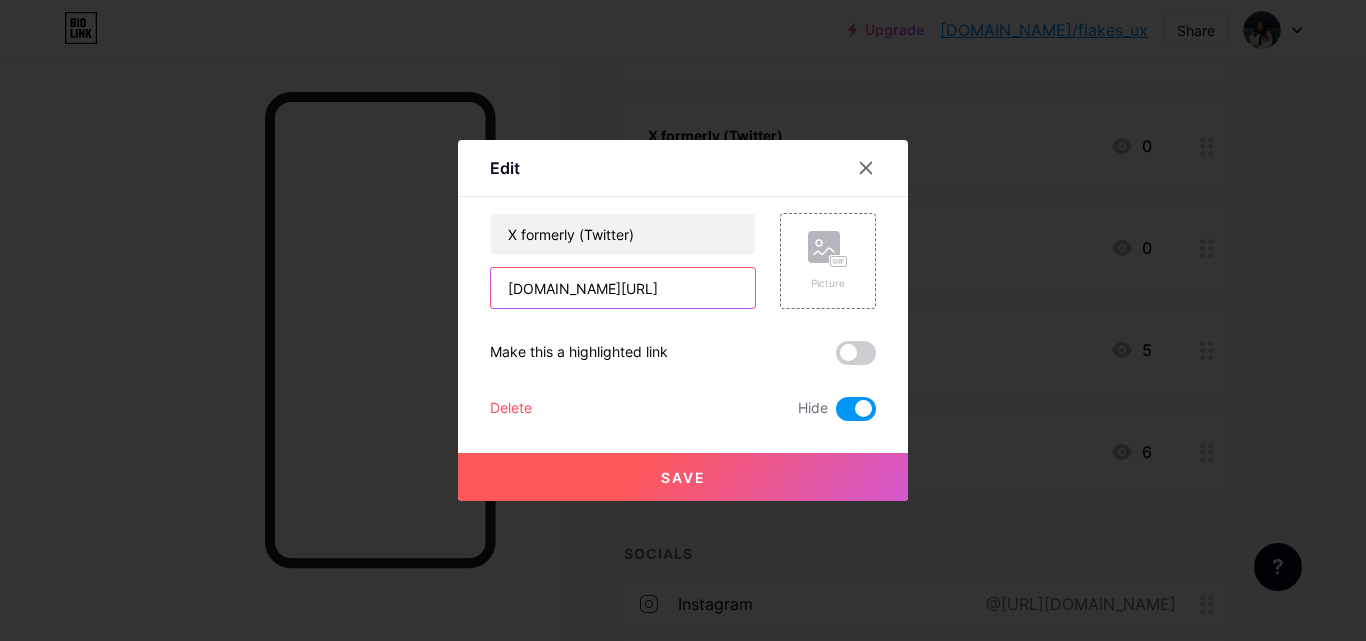 type on "[DOMAIN_NAME][URL]" 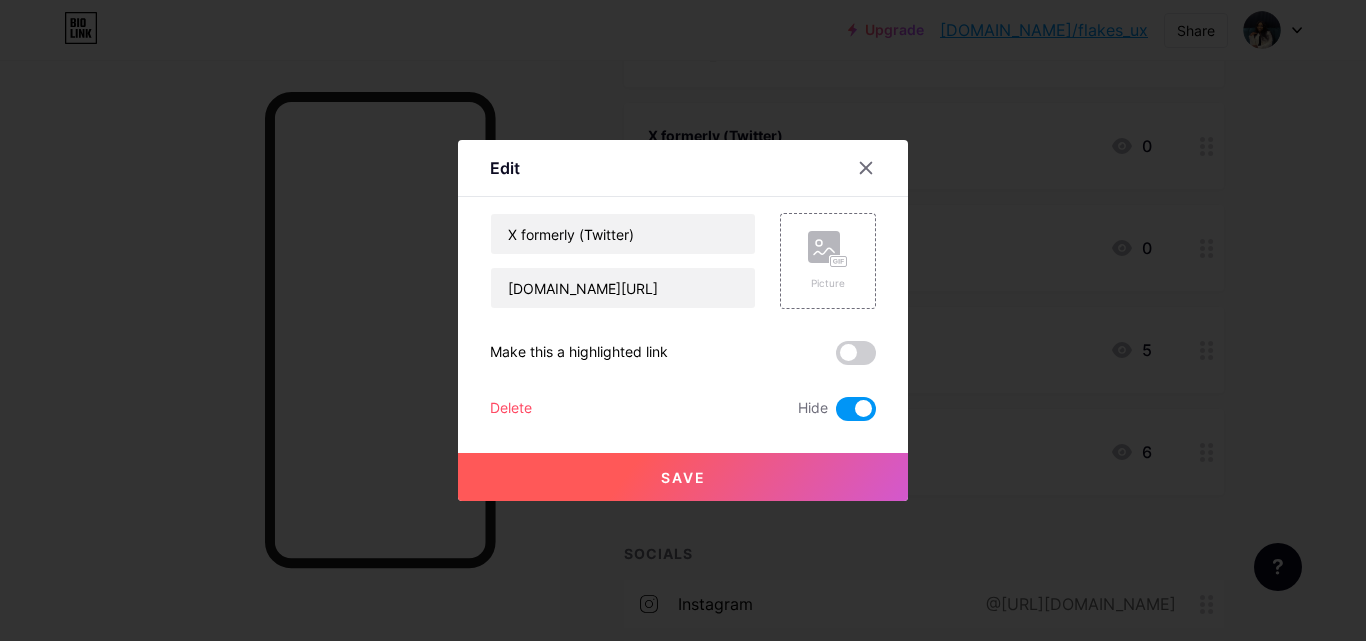 click on "Save" at bounding box center [683, 477] 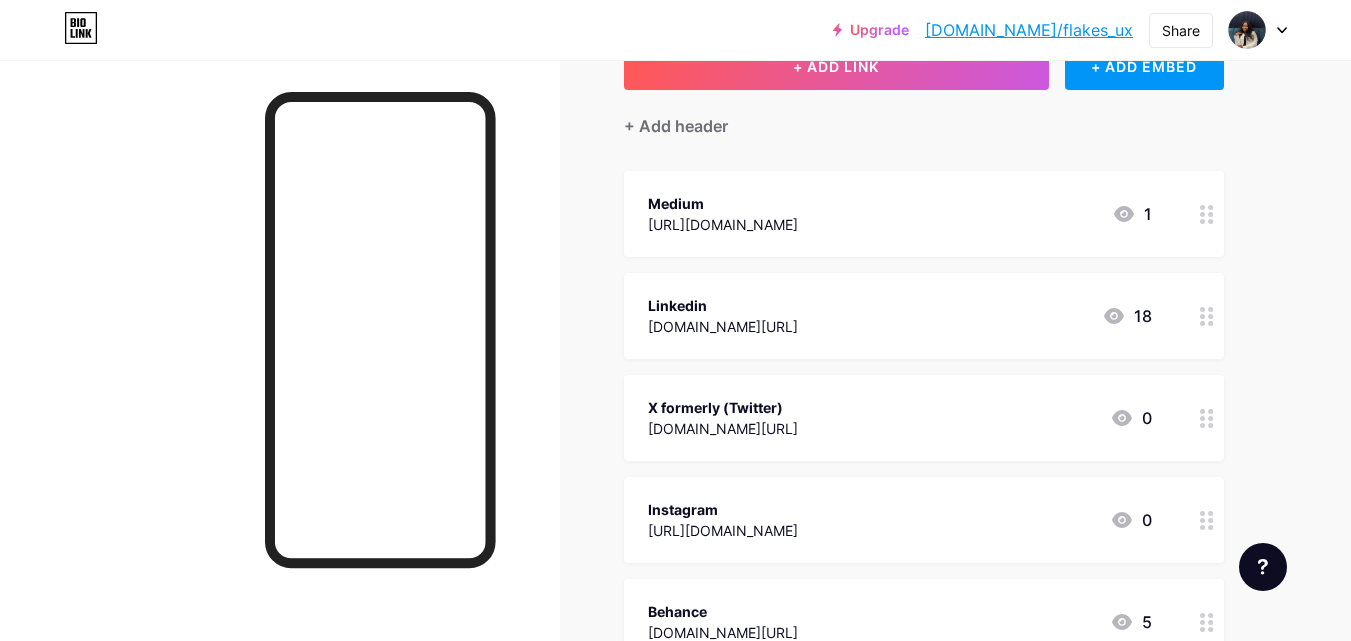 scroll, scrollTop: 143, scrollLeft: 0, axis: vertical 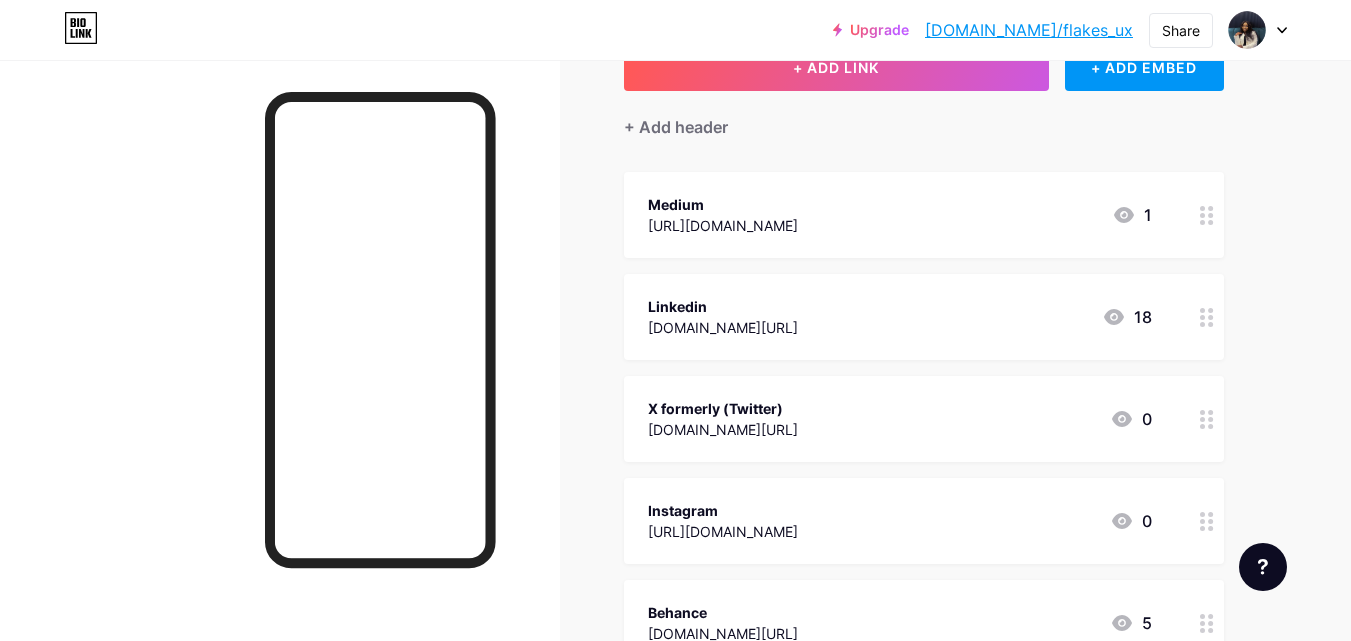 click 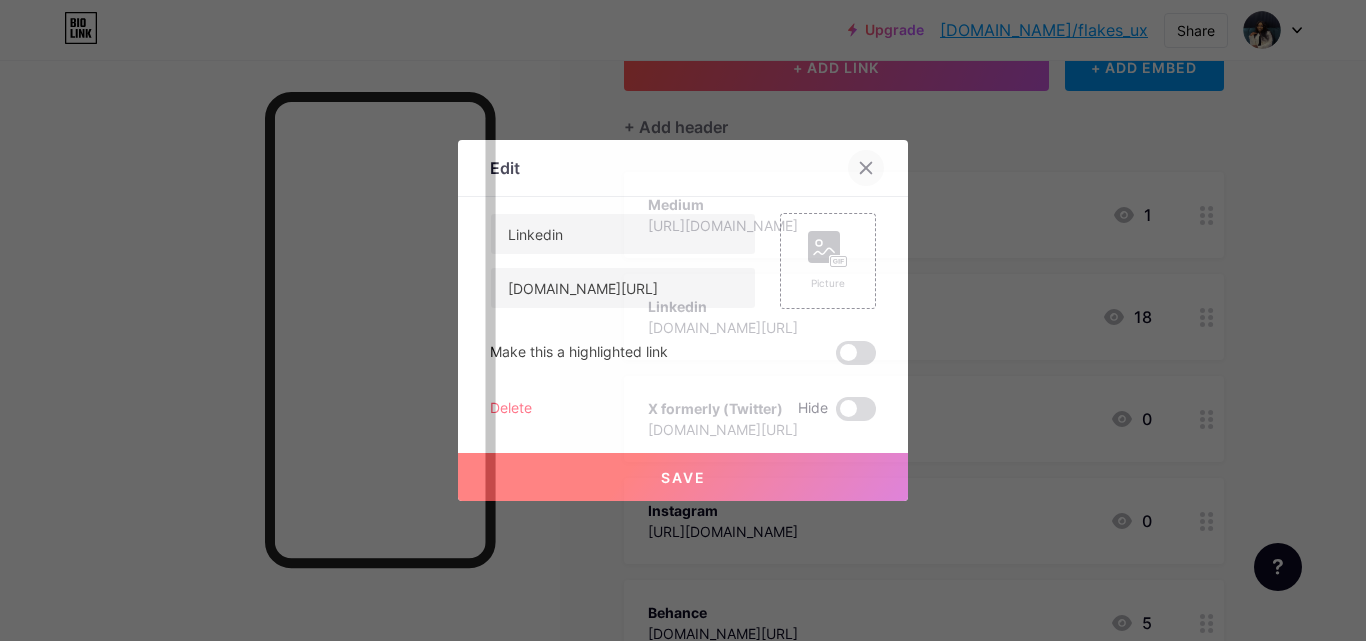 click 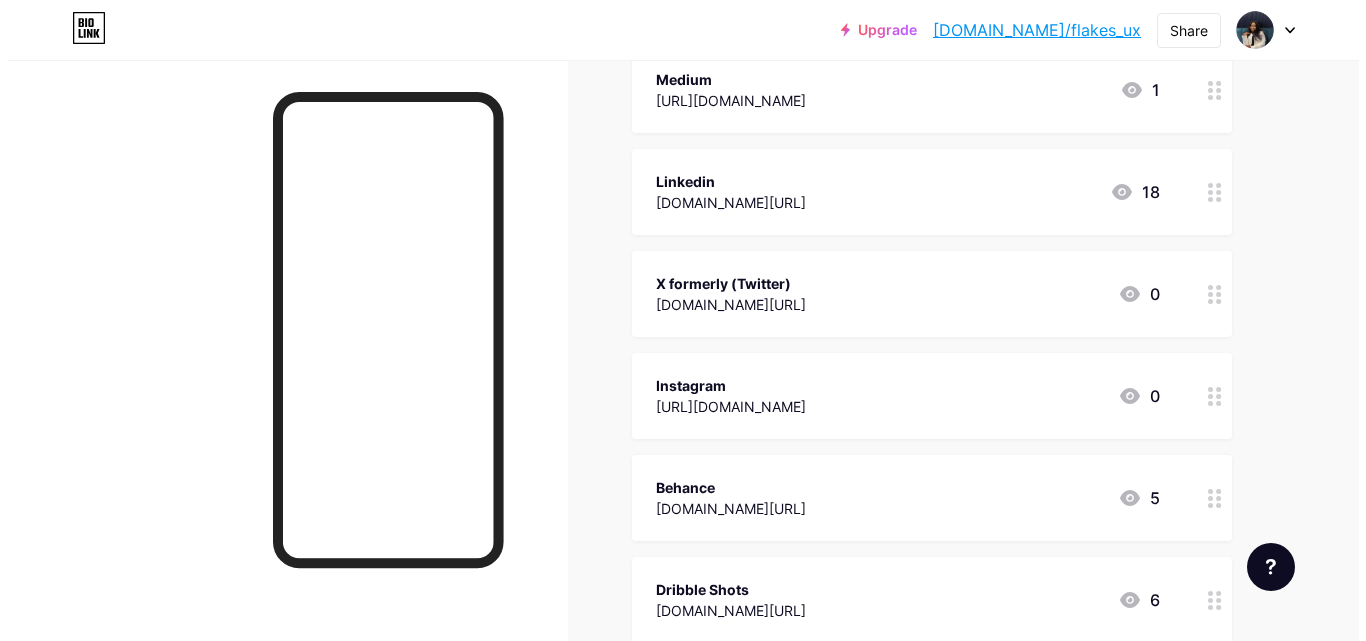 scroll, scrollTop: 177, scrollLeft: 0, axis: vertical 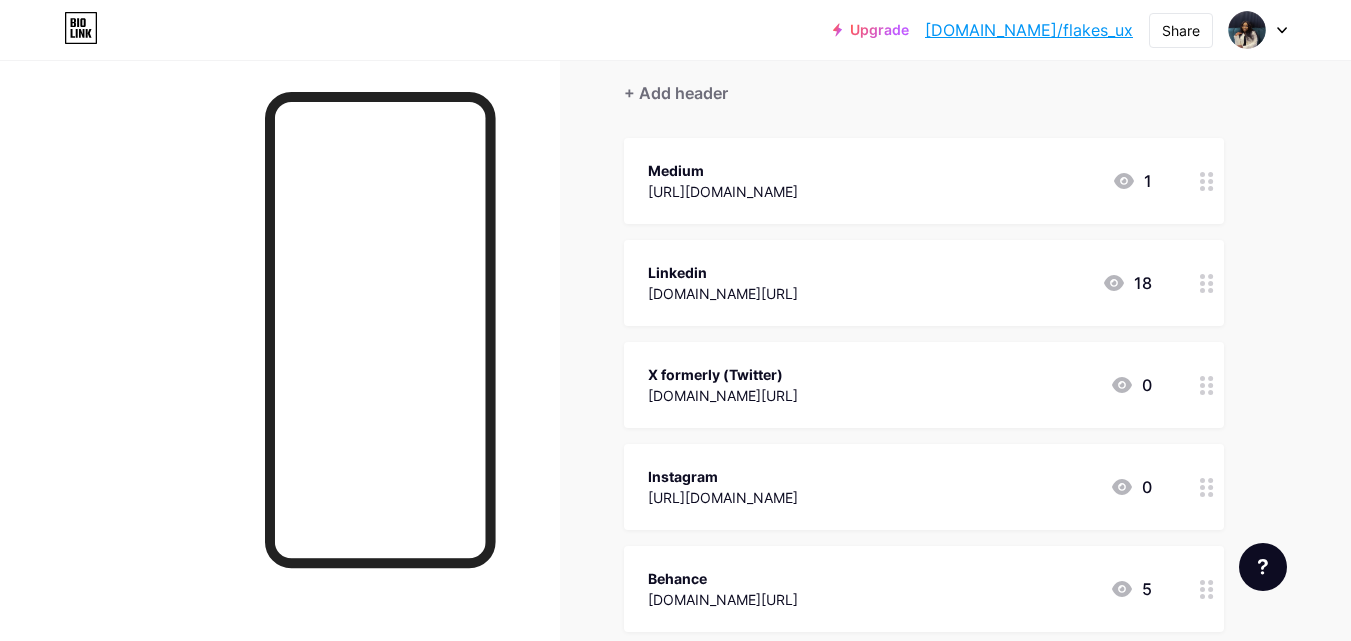 click 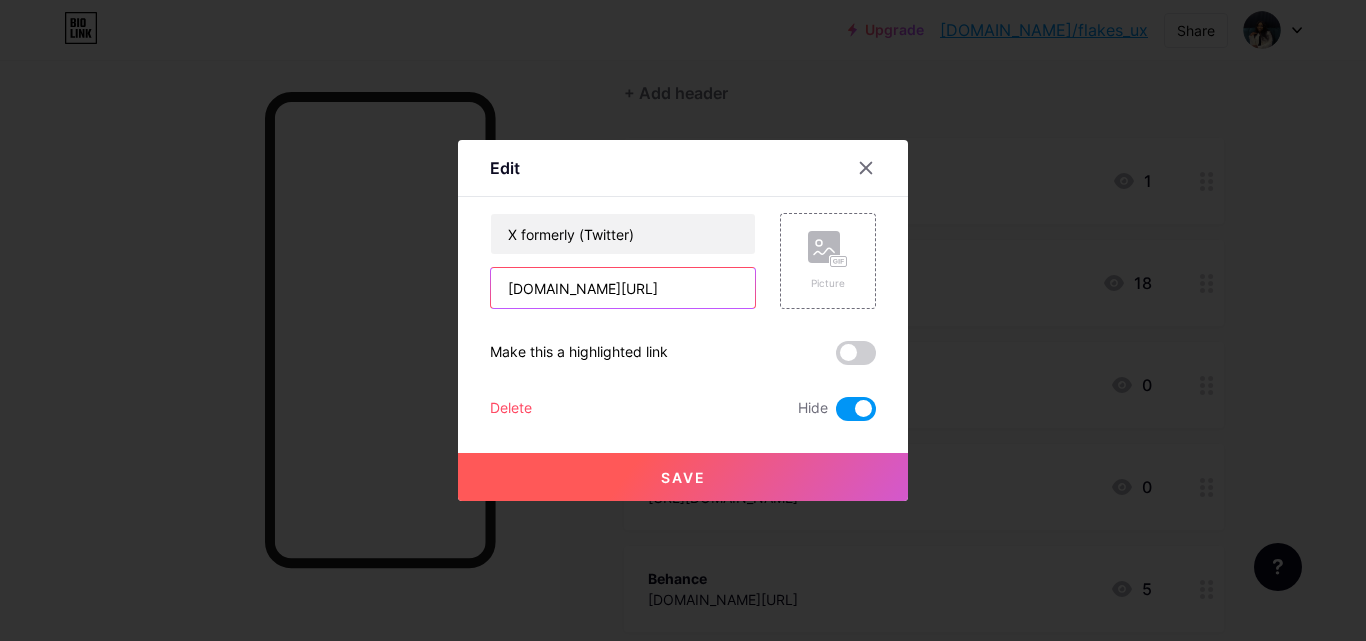 click on "[DOMAIN_NAME][URL]" at bounding box center (623, 288) 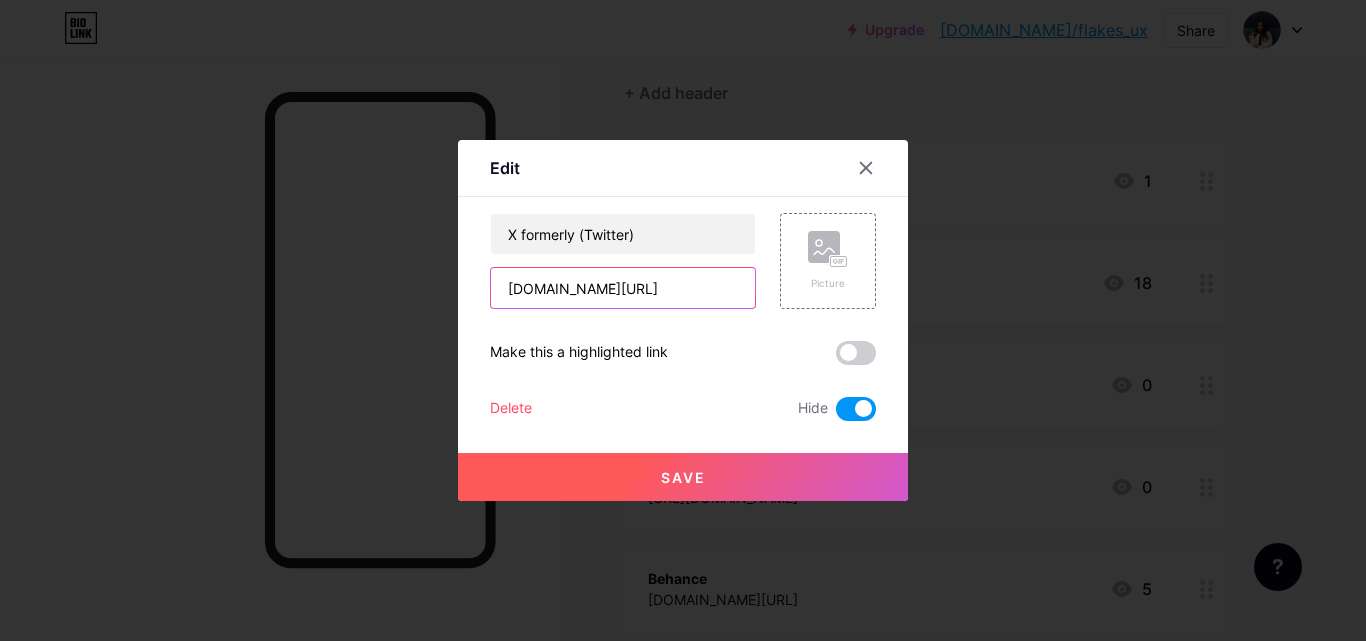 click on "[DOMAIN_NAME][URL]" at bounding box center (623, 288) 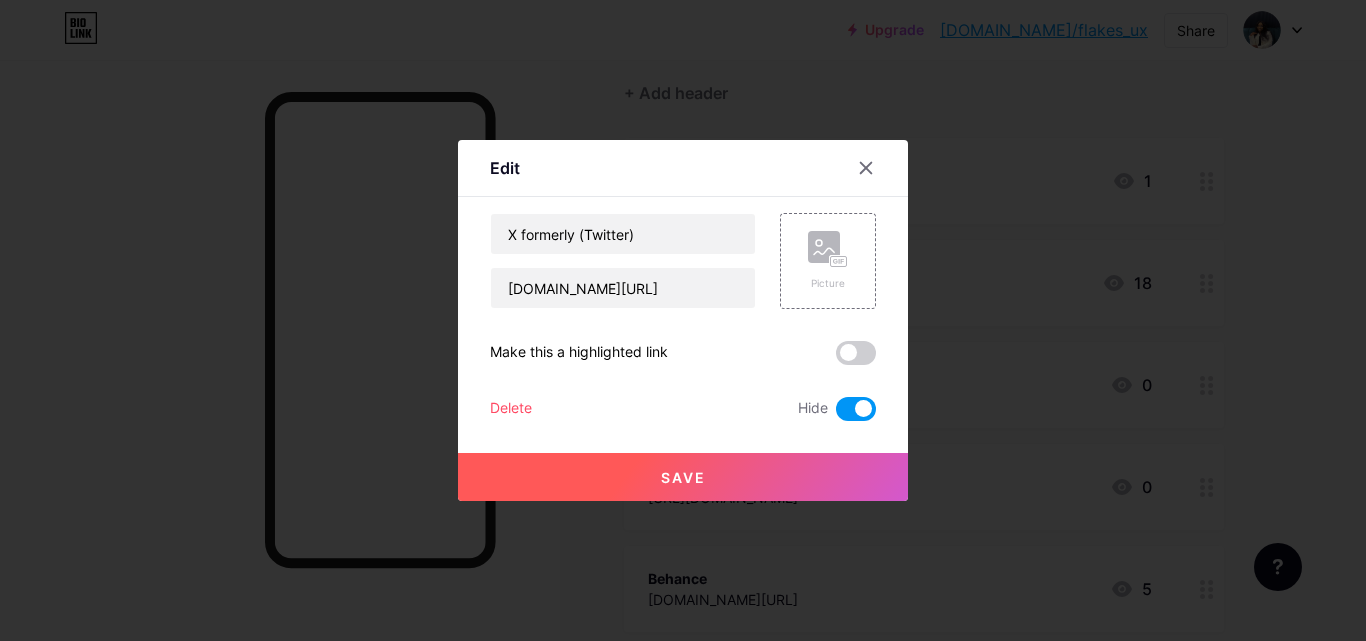 click on "Save" at bounding box center (683, 477) 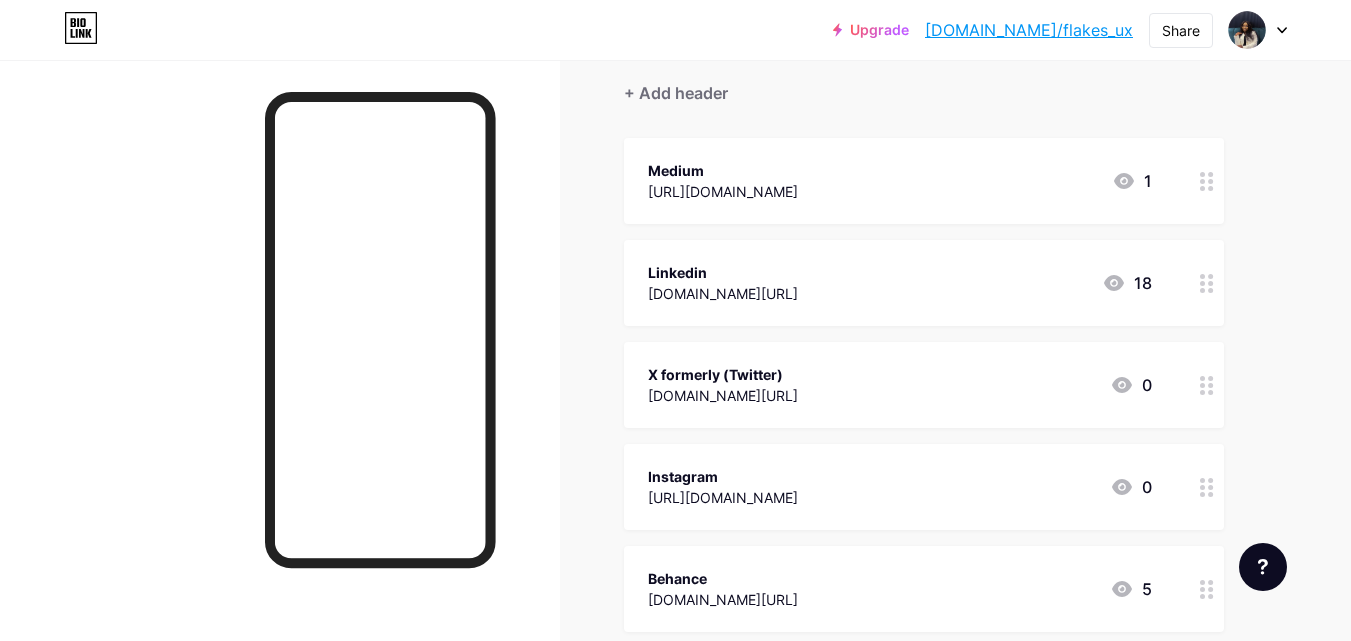 click at bounding box center [1207, 385] 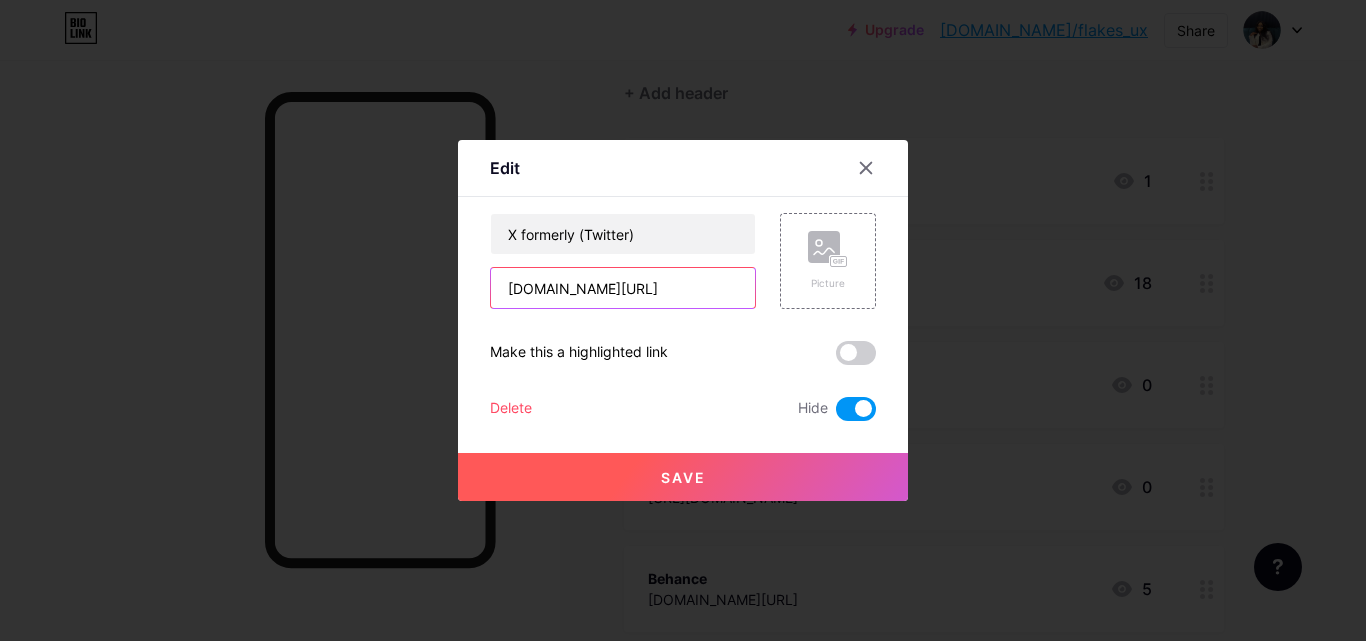 click on "[DOMAIN_NAME][URL]" at bounding box center [623, 288] 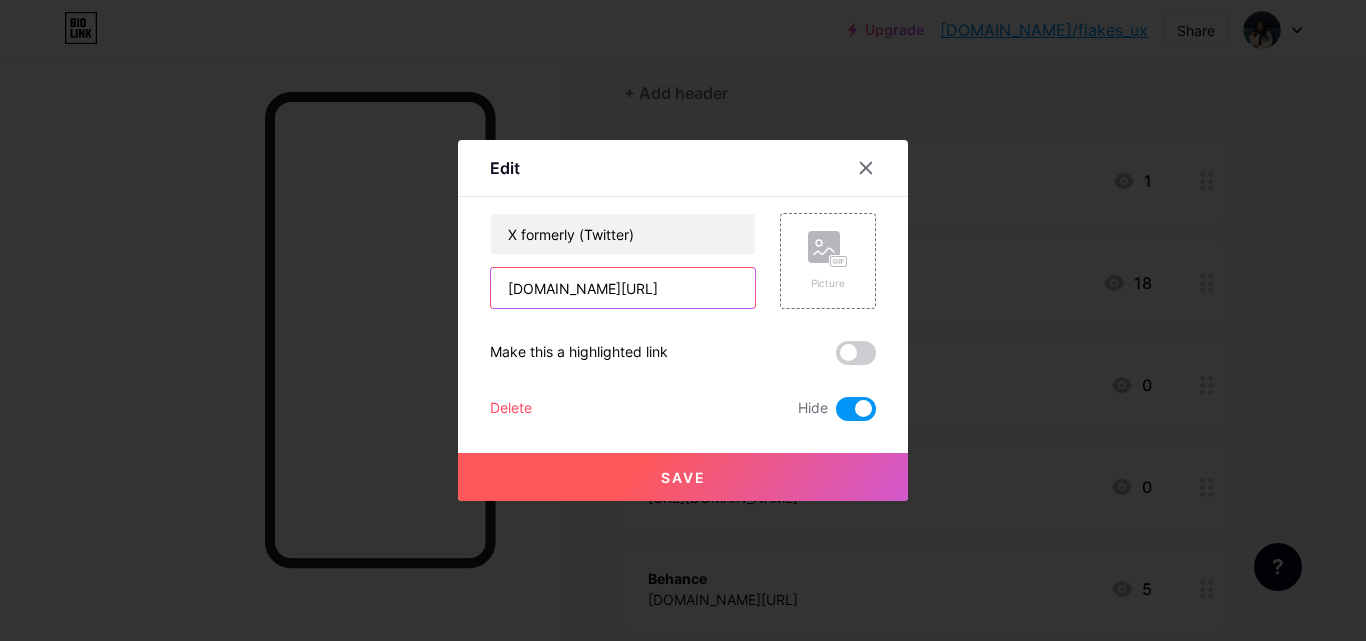 click on "[DOMAIN_NAME][URL]" at bounding box center [623, 288] 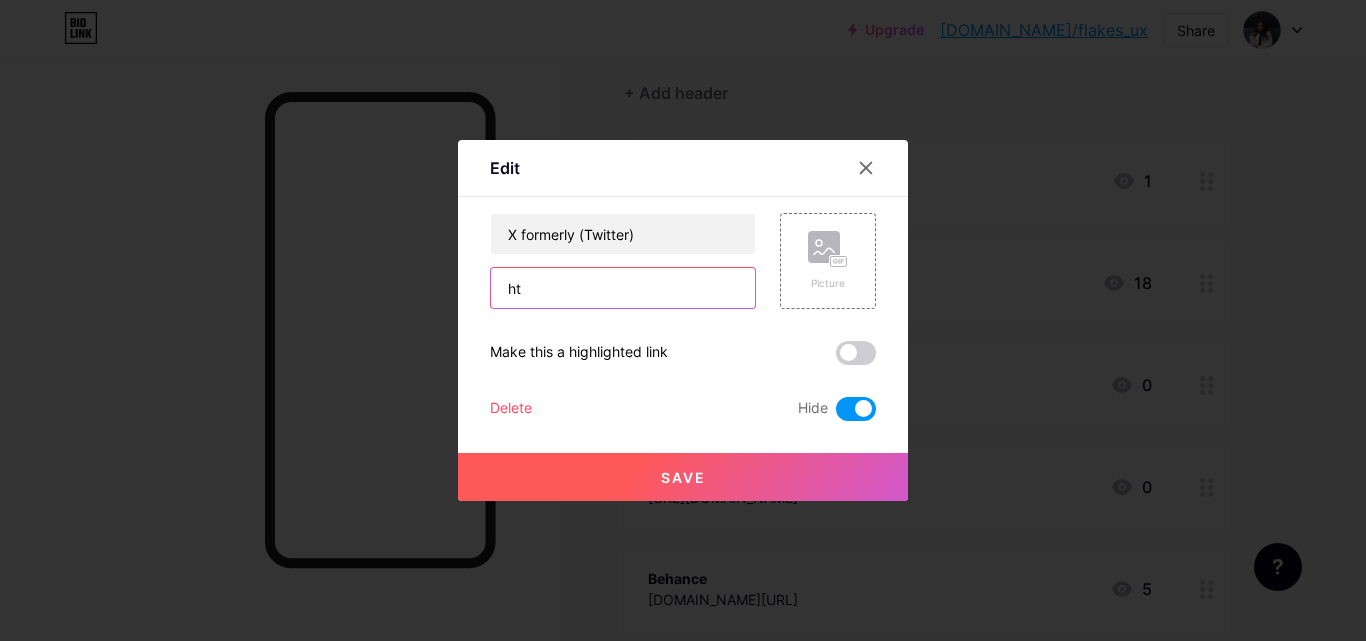 type on "h" 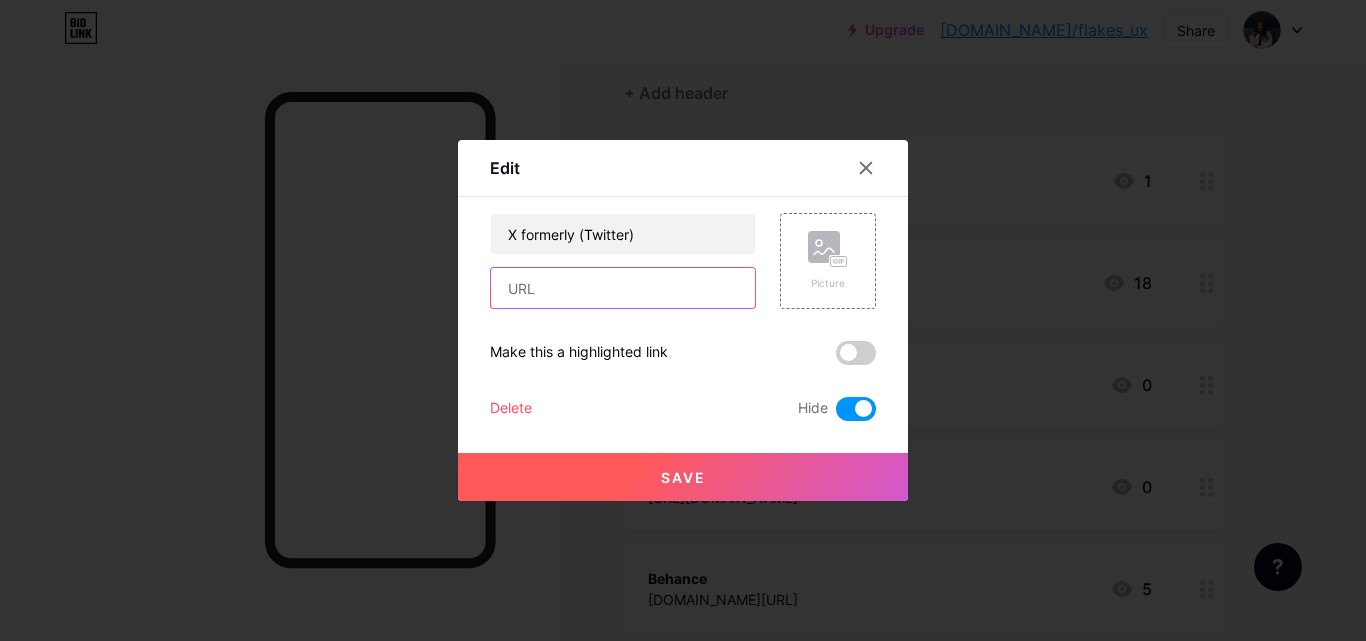 paste on "[URL][DOMAIN_NAME]" 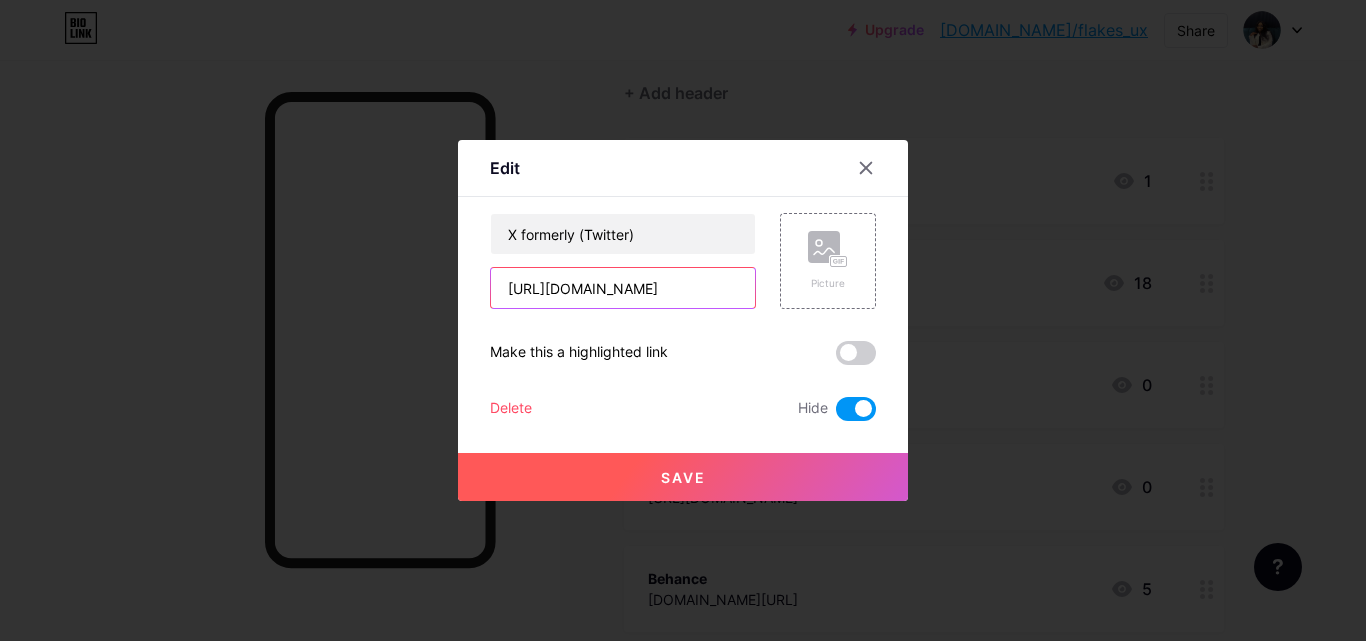 scroll, scrollTop: 0, scrollLeft: 19, axis: horizontal 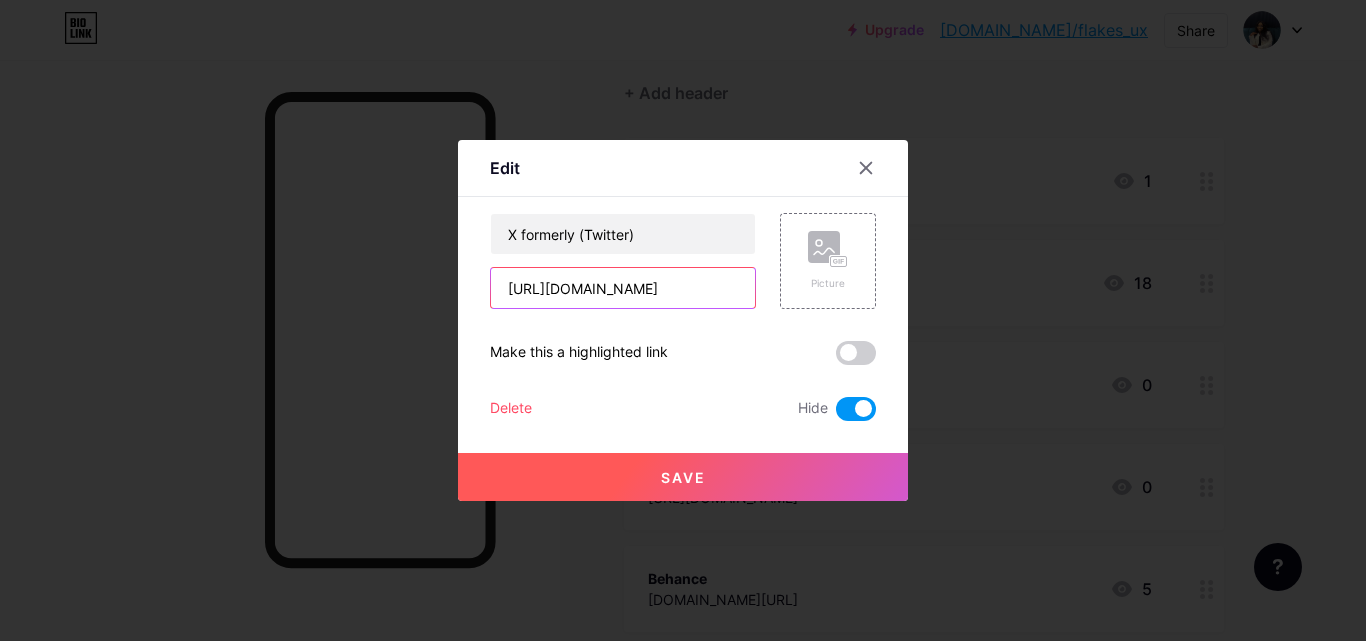 type on "[URL][DOMAIN_NAME]" 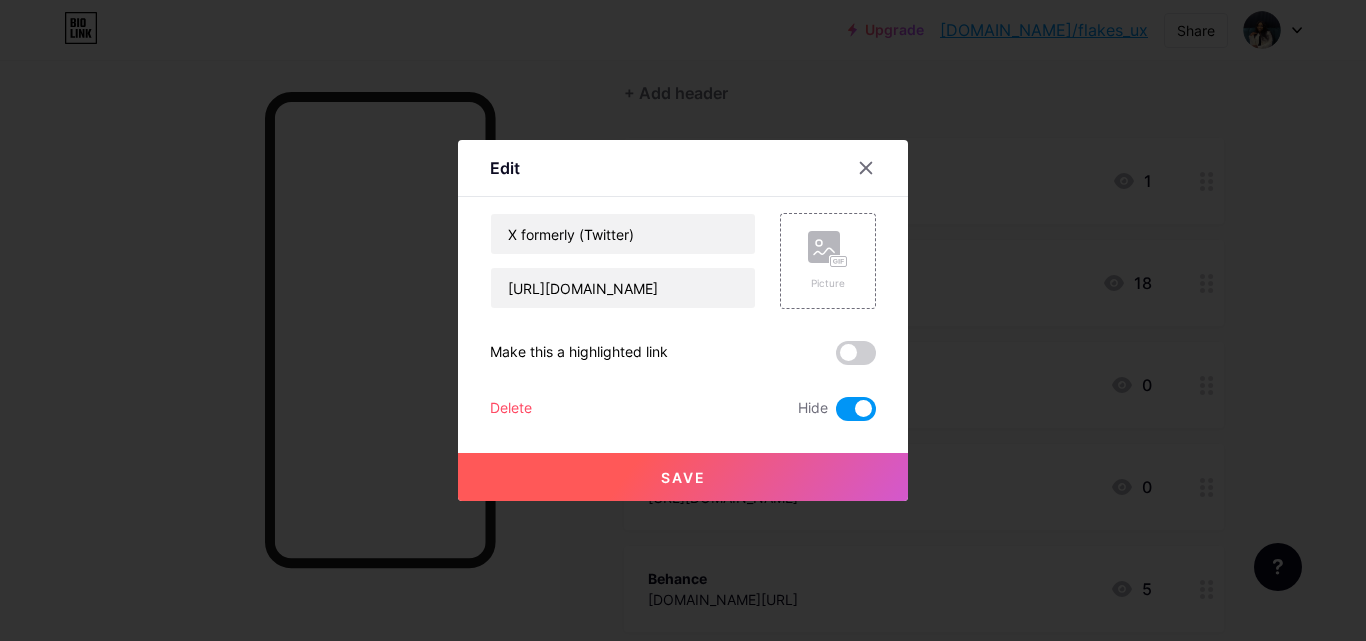 scroll, scrollTop: 0, scrollLeft: 0, axis: both 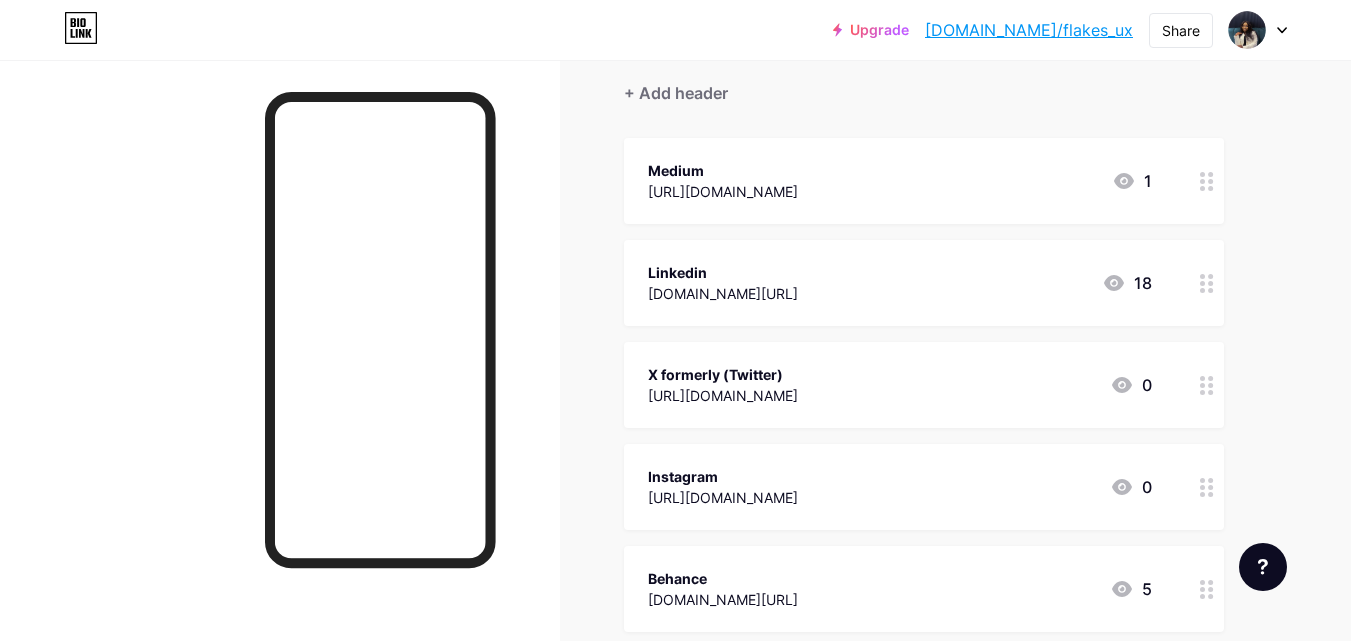 click at bounding box center (1207, 385) 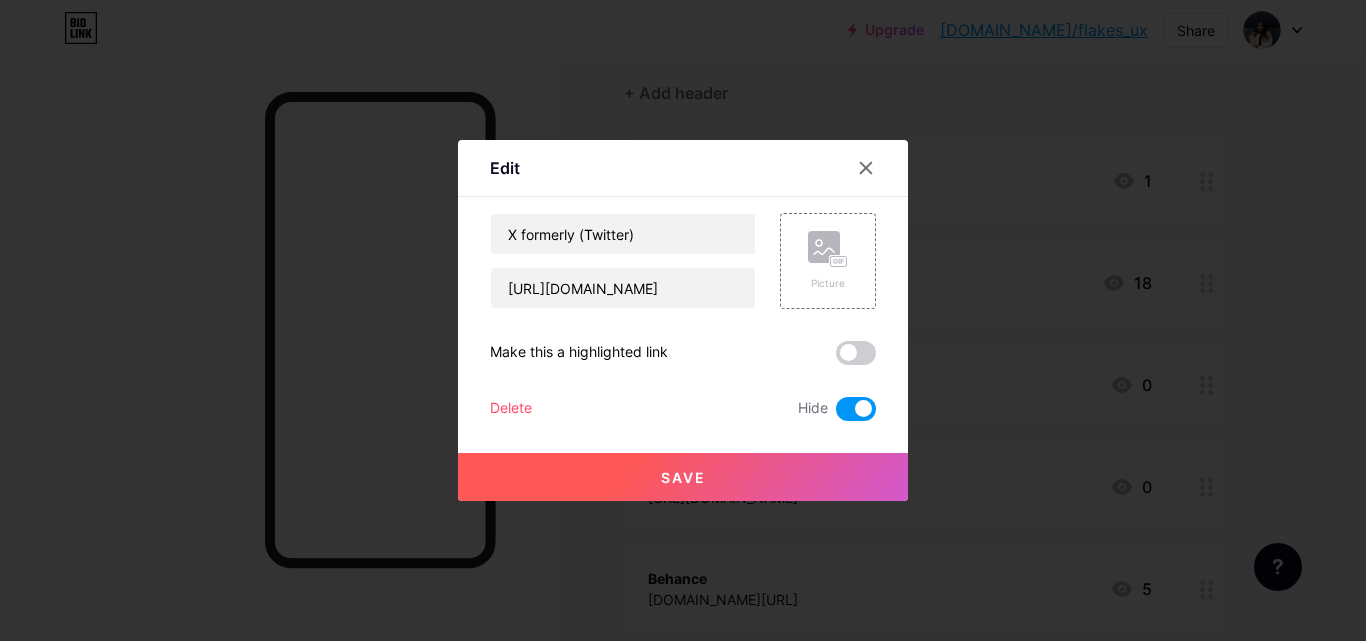 click on "Save" at bounding box center [683, 477] 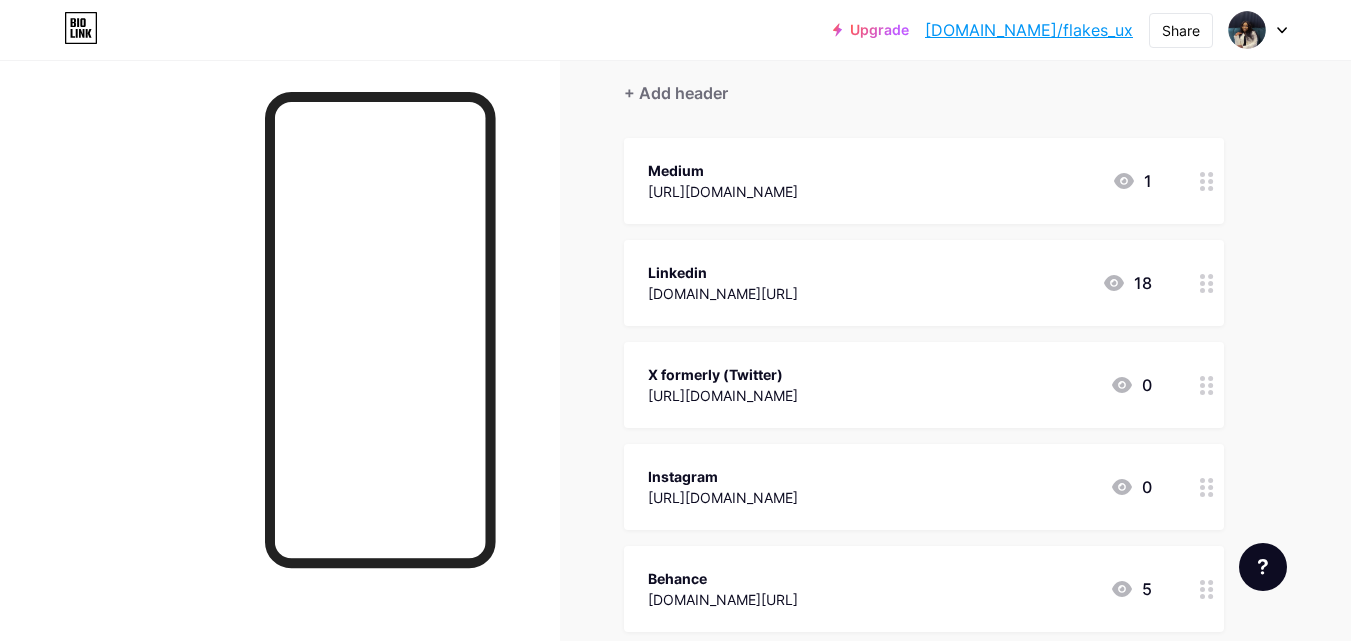 click at bounding box center (1207, 385) 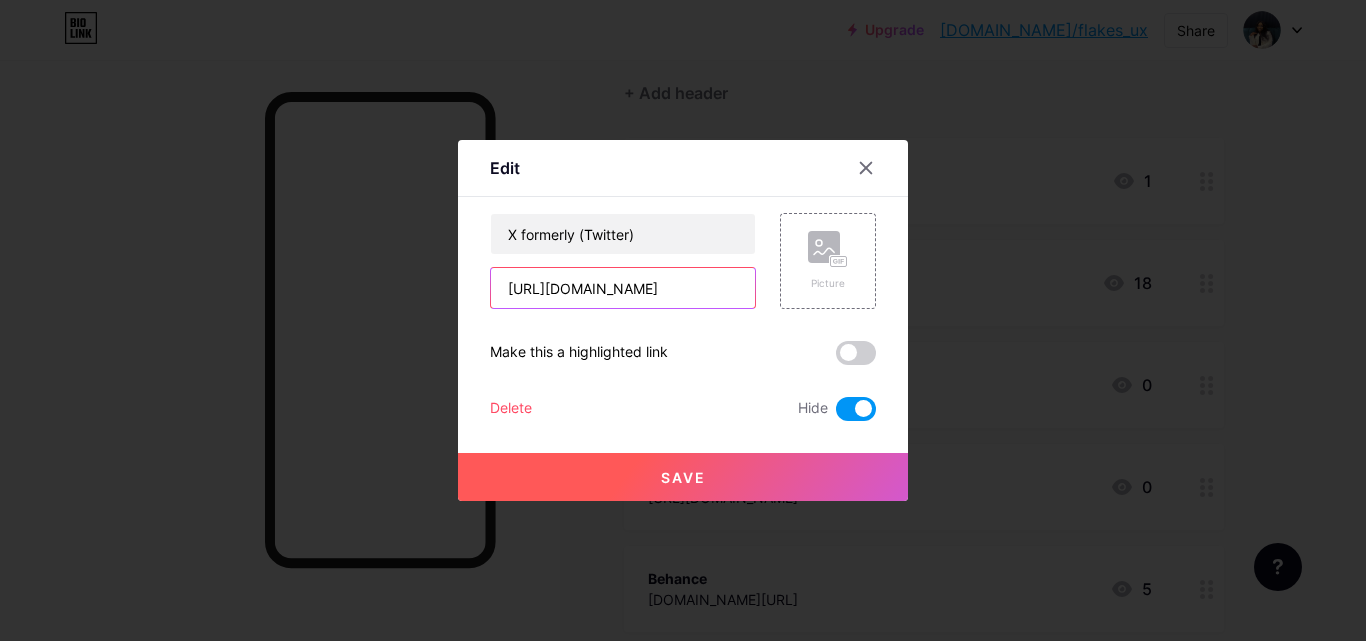 click on "[URL][DOMAIN_NAME]" at bounding box center (623, 288) 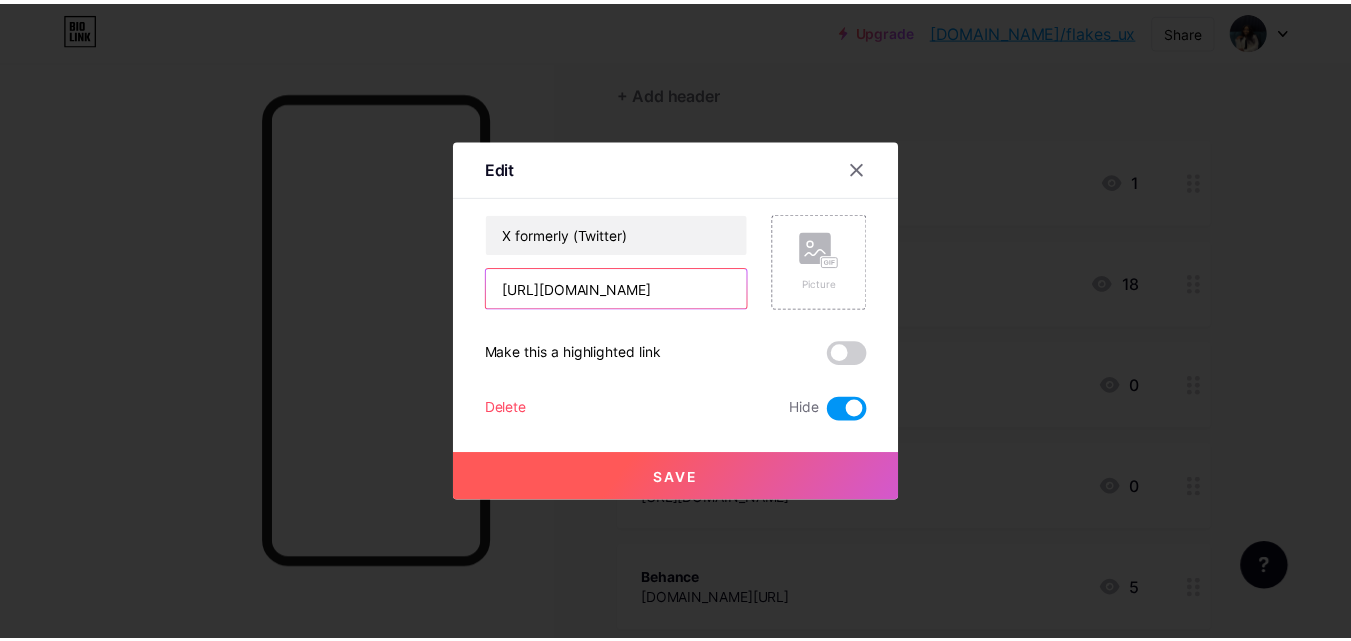 scroll, scrollTop: 0, scrollLeft: 0, axis: both 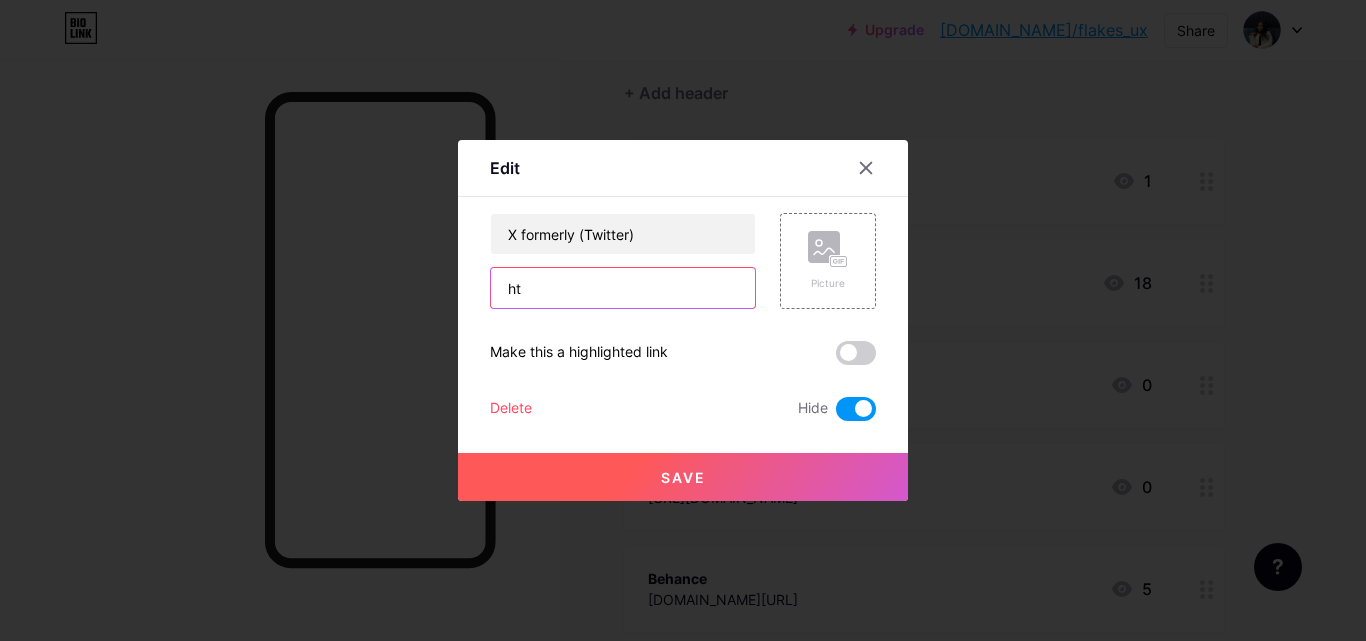 type on "h" 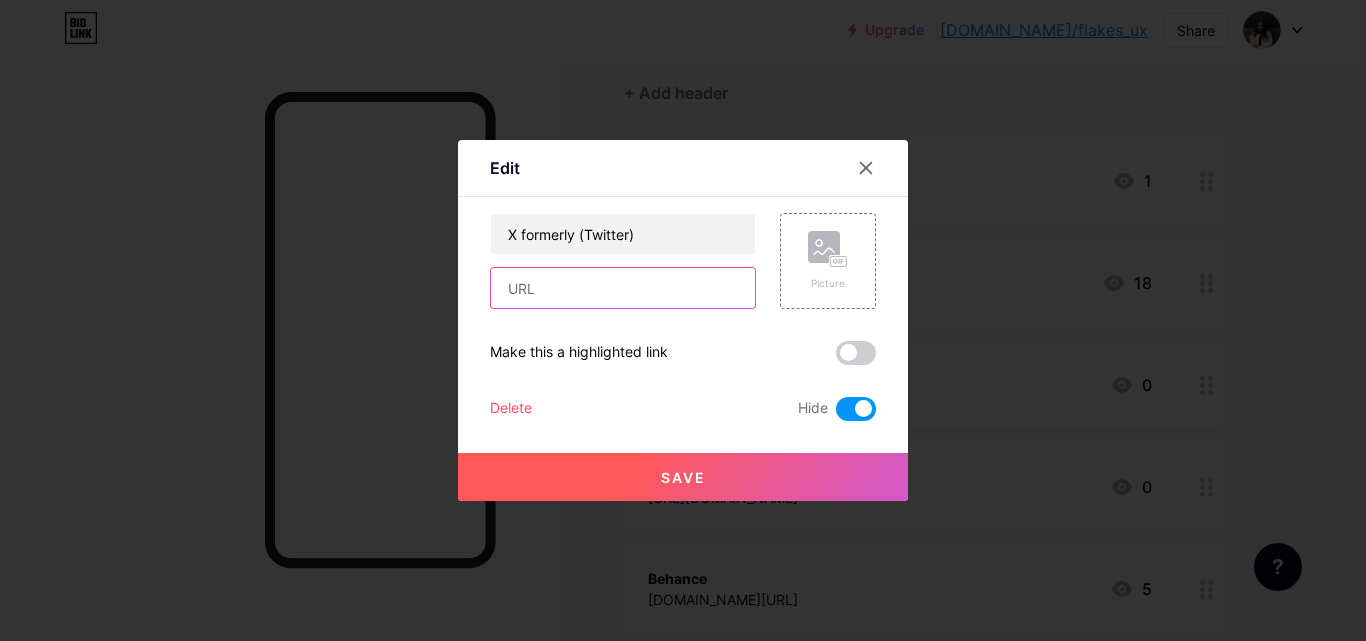 paste on "[URL][DOMAIN_NAME]" 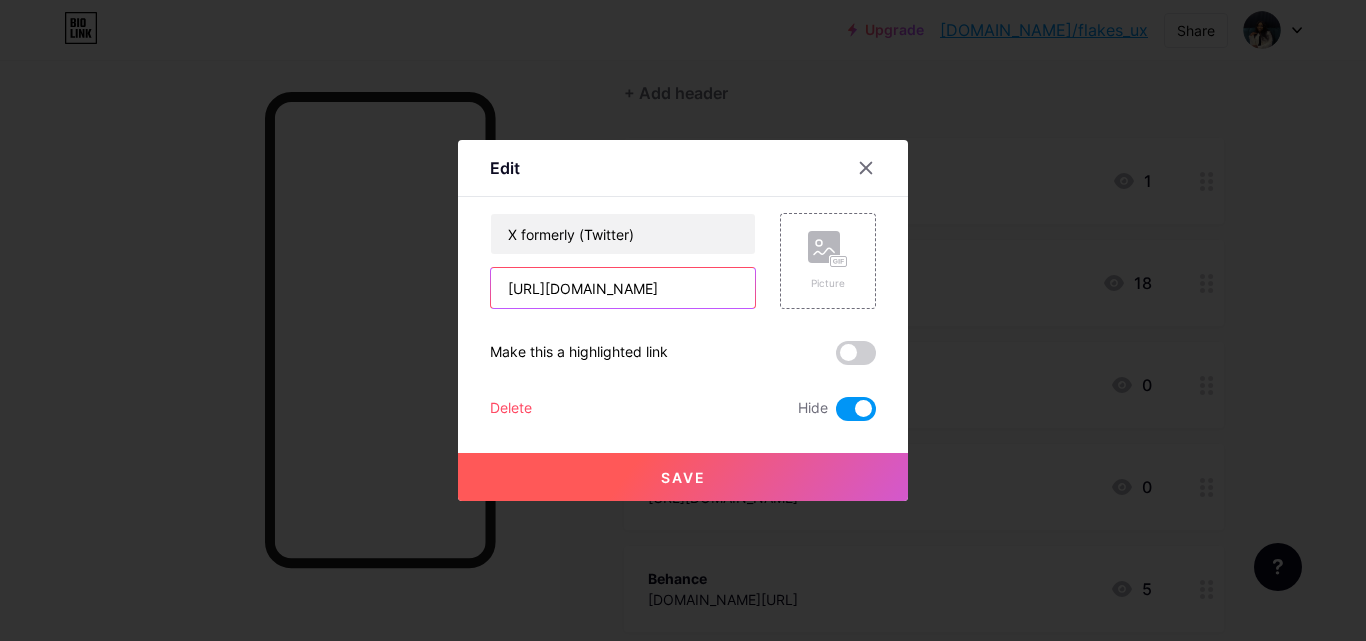 type on "[URL][DOMAIN_NAME]" 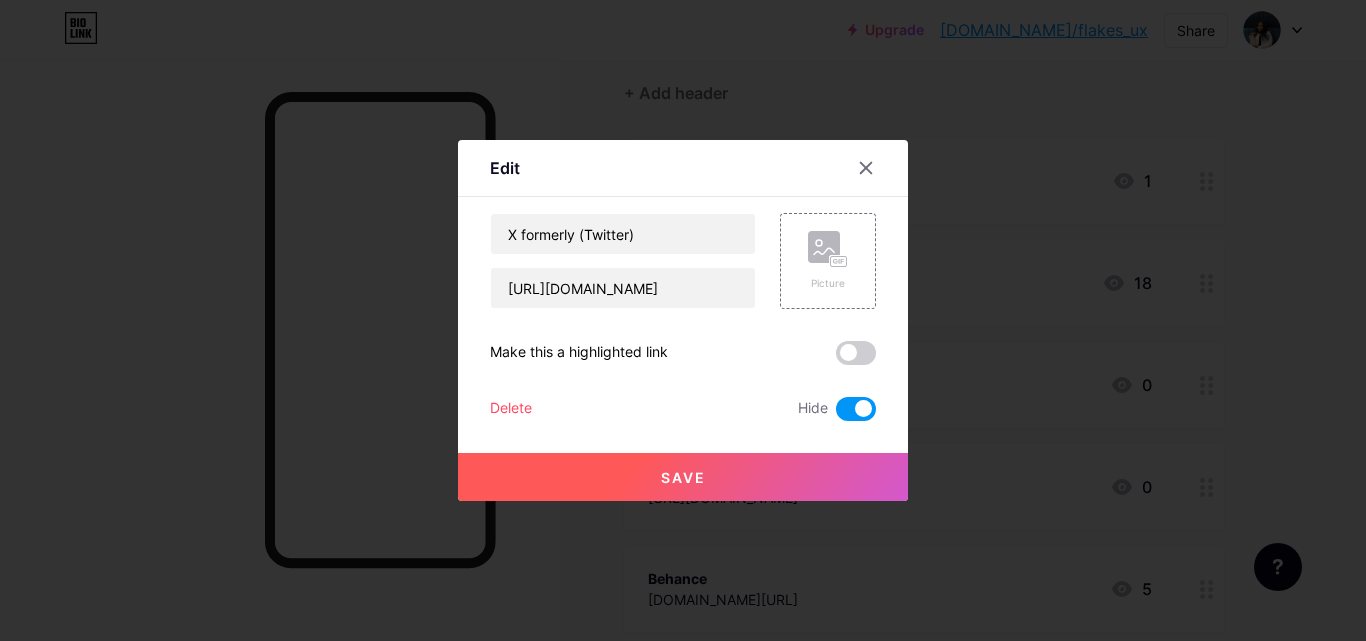 click on "Save" at bounding box center (683, 477) 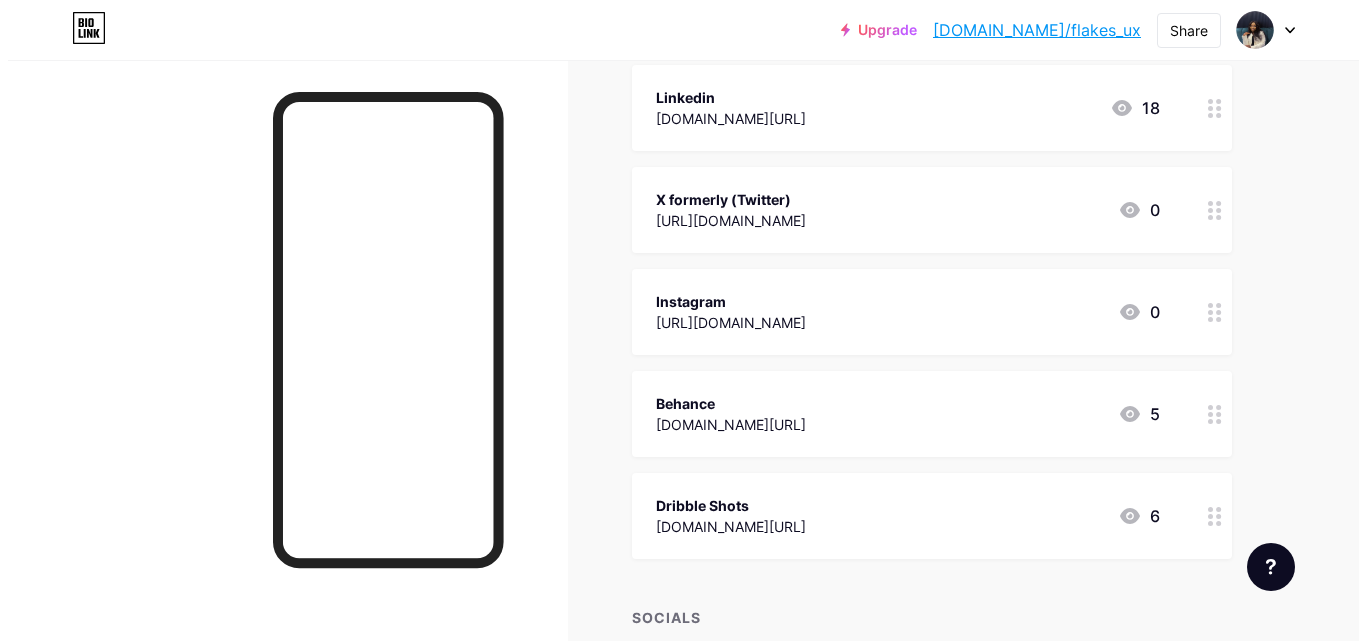 scroll, scrollTop: 401, scrollLeft: 0, axis: vertical 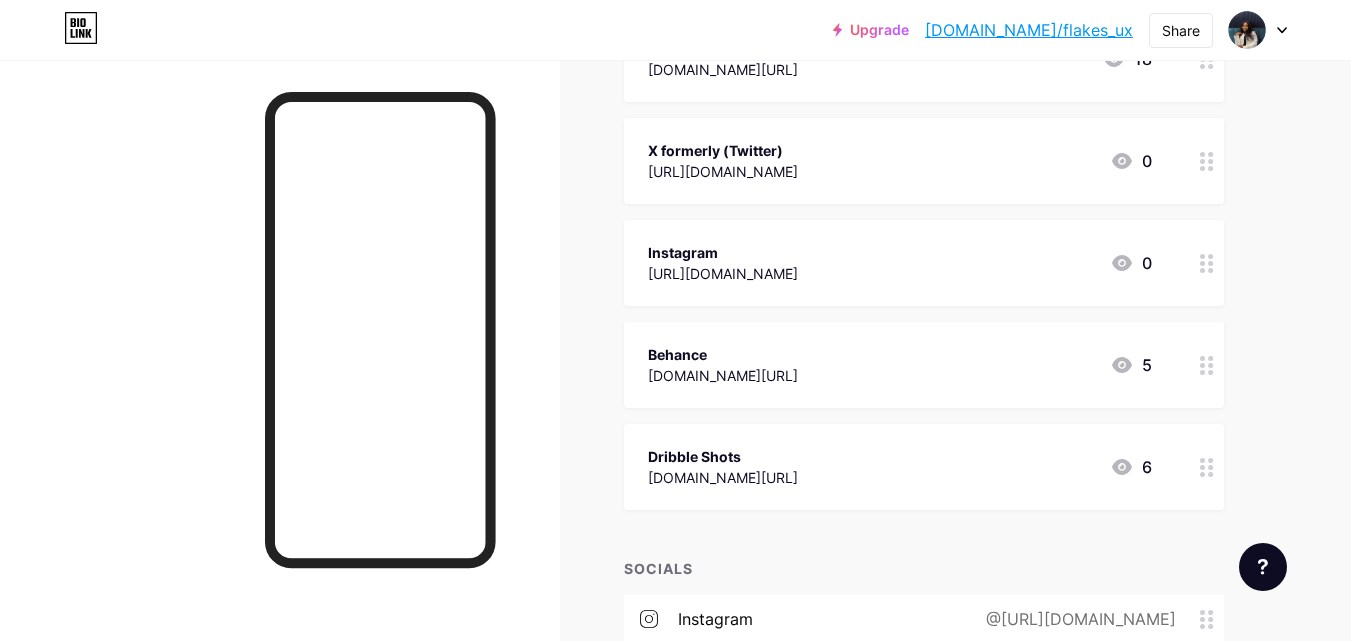 click on "Instagram
[URL][DOMAIN_NAME]
0" at bounding box center [924, 263] 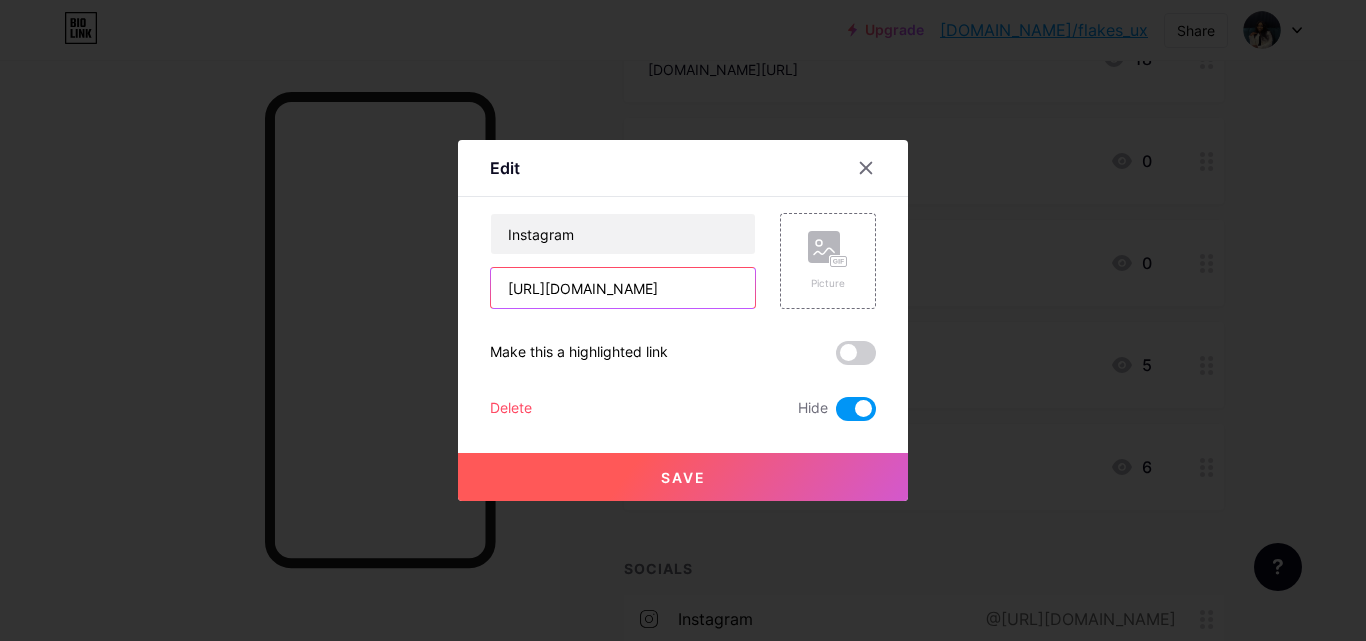 click on "[URL][DOMAIN_NAME]" at bounding box center (623, 288) 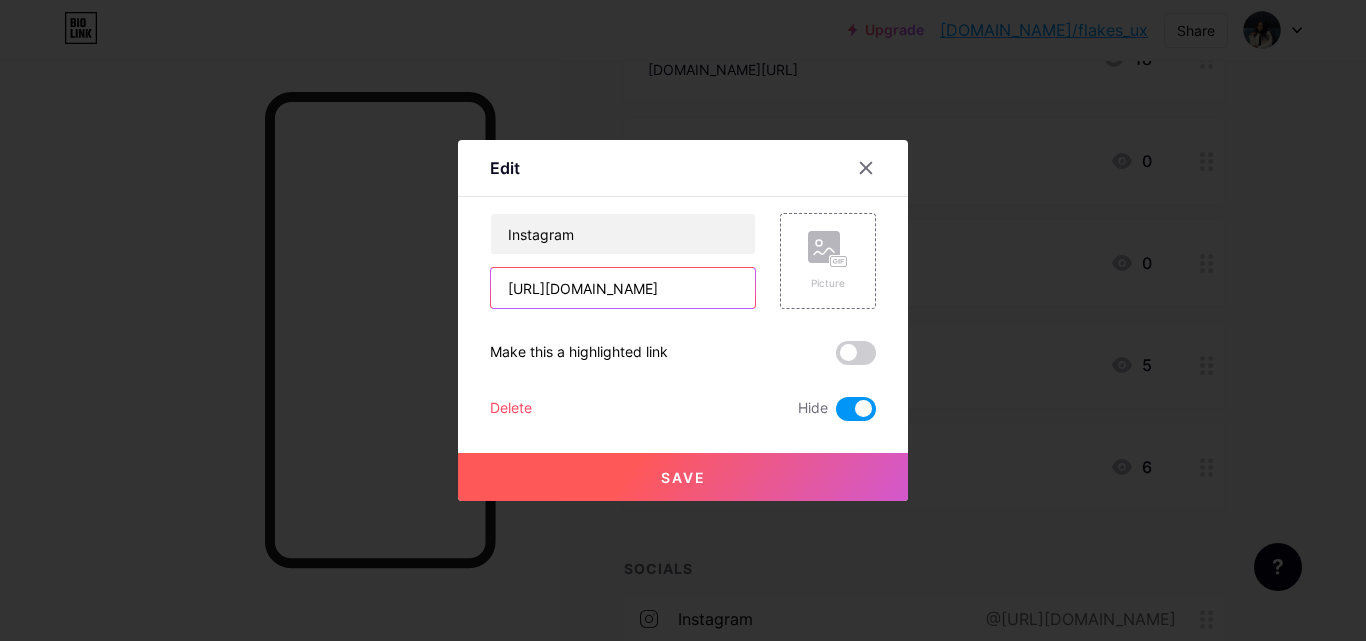 scroll, scrollTop: 0, scrollLeft: 0, axis: both 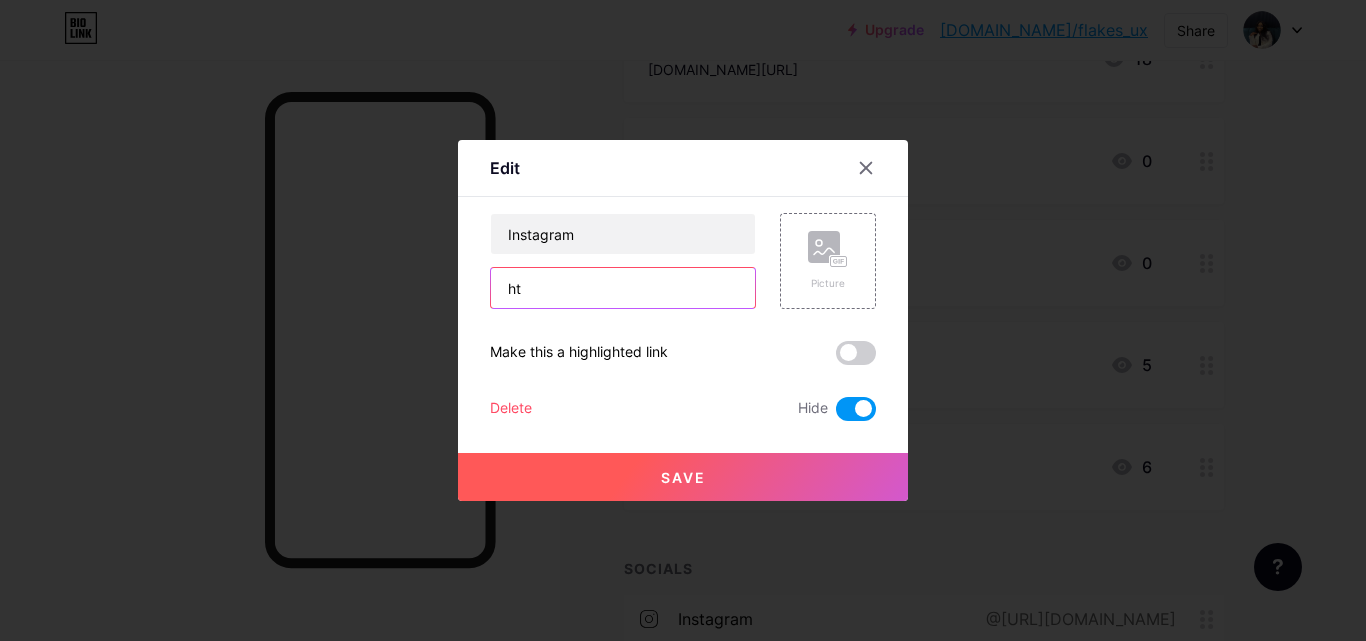 type on "h" 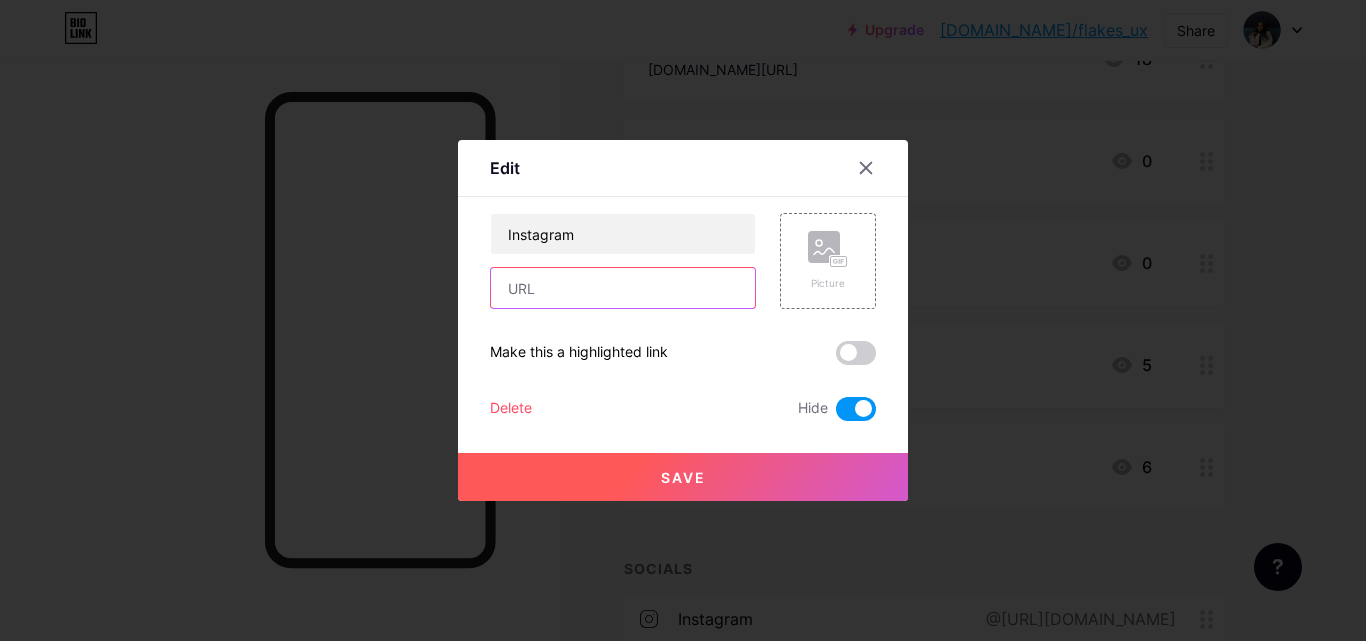 paste on "[URL][DOMAIN_NAME]" 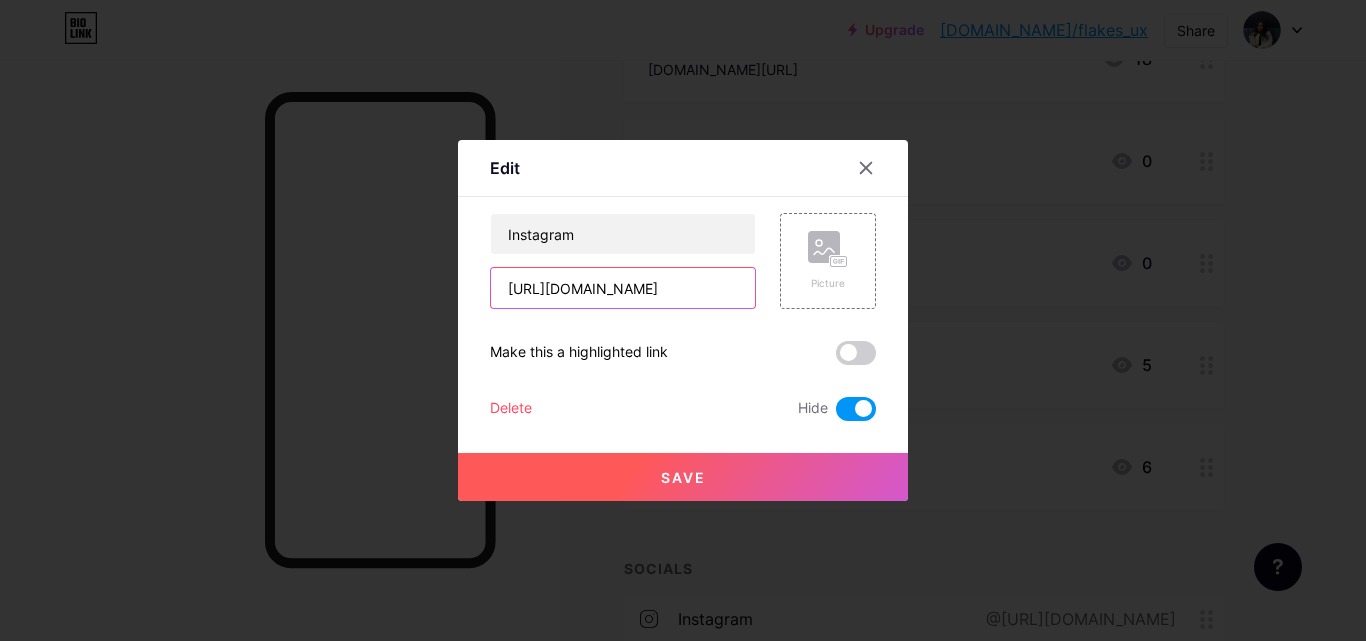 scroll, scrollTop: 0, scrollLeft: 400, axis: horizontal 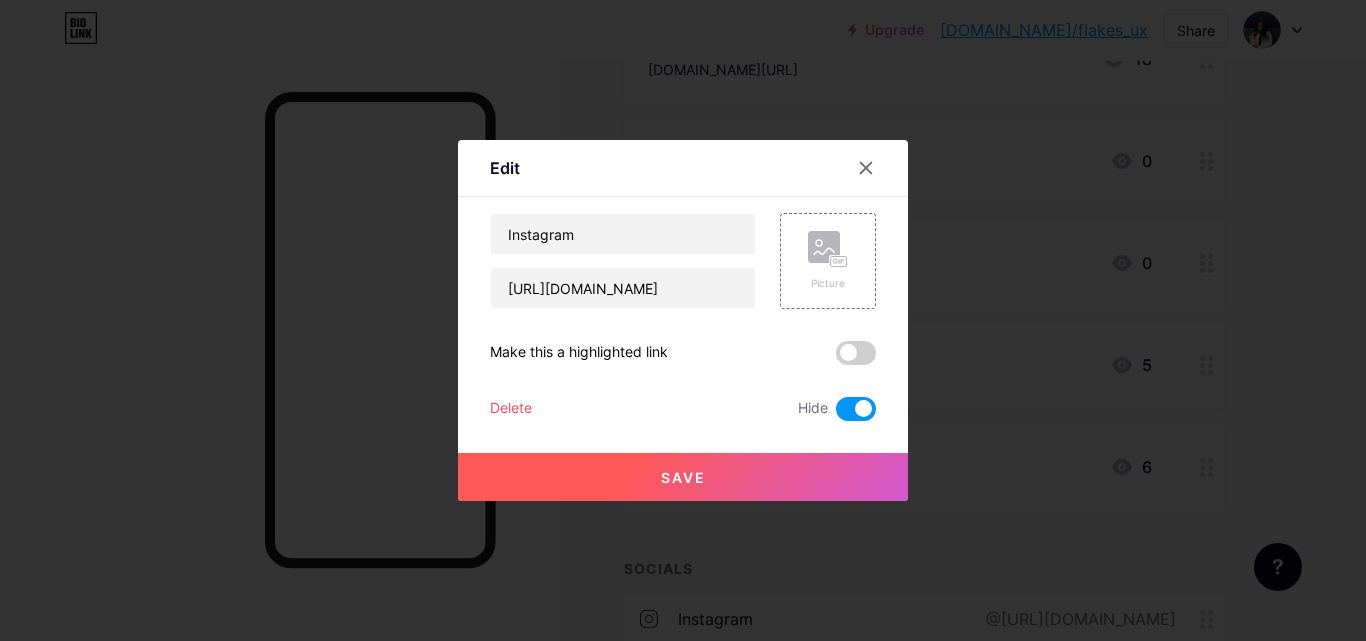 click on "Save" at bounding box center [683, 477] 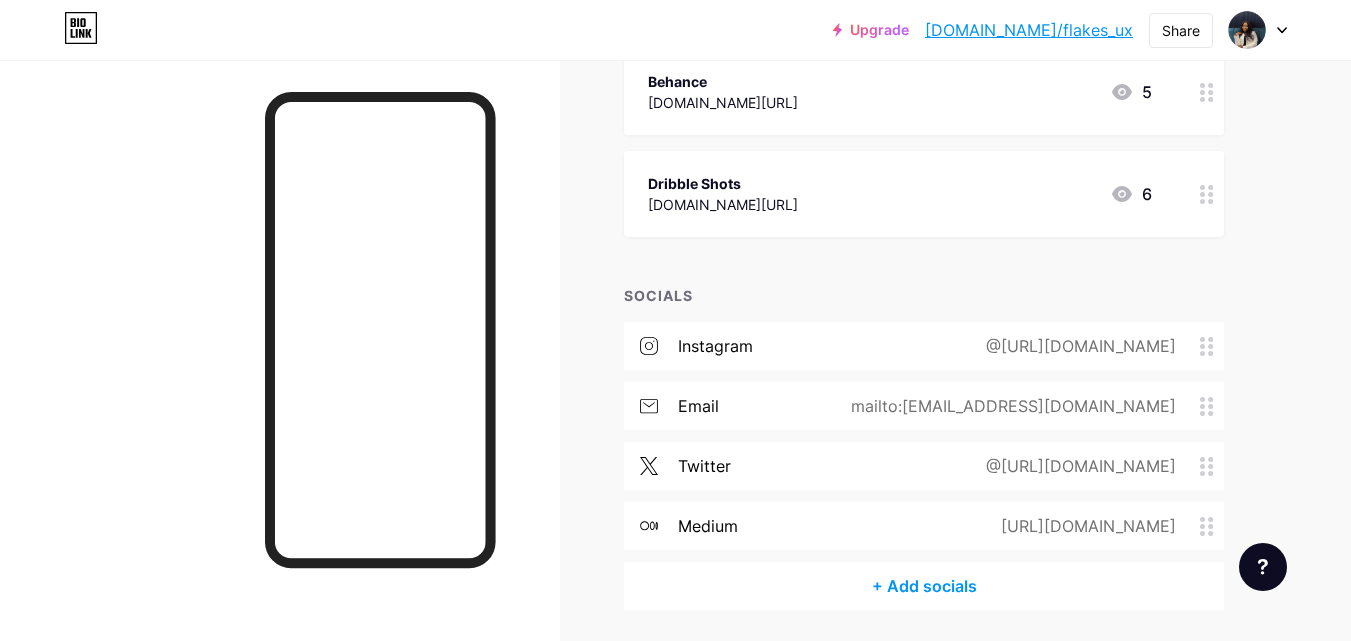 scroll, scrollTop: 742, scrollLeft: 0, axis: vertical 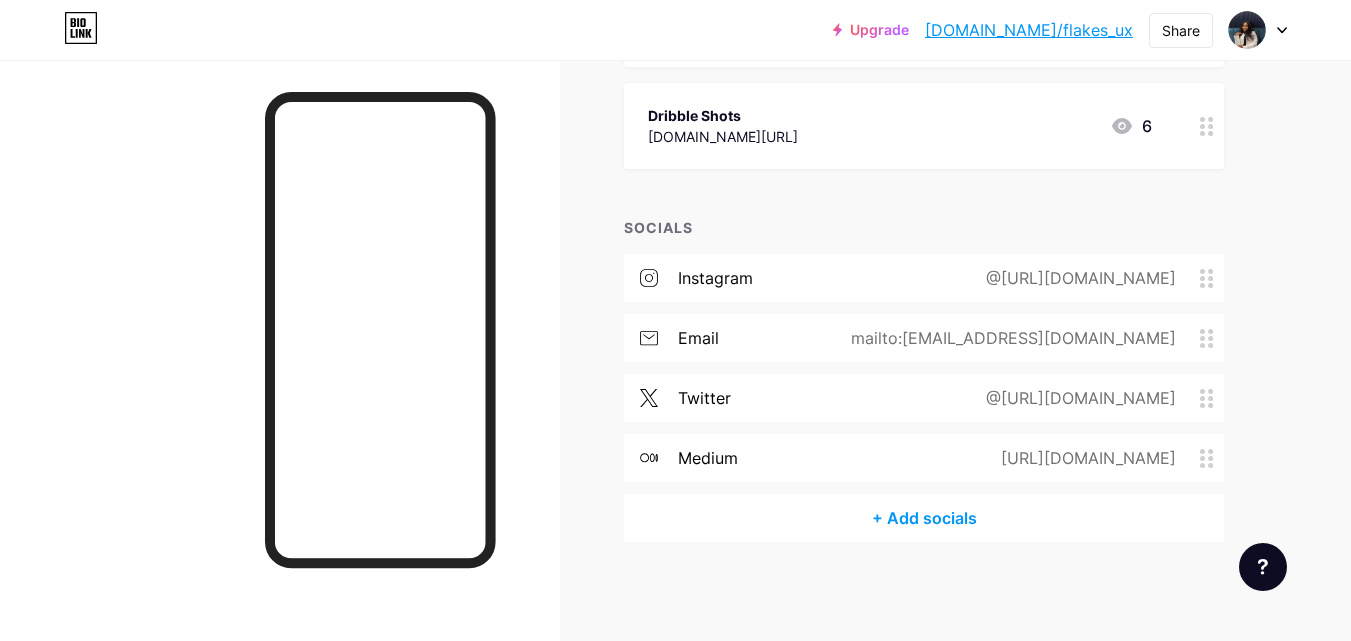 click on "SOCIALS
instagram
@[URL][DOMAIN_NAME]
email
mailto:[EMAIL_ADDRESS][DOMAIN_NAME]                   twitter
@[URL][DOMAIN_NAME]               medium
[URL][DOMAIN_NAME]               + Add socials" at bounding box center (924, 379) 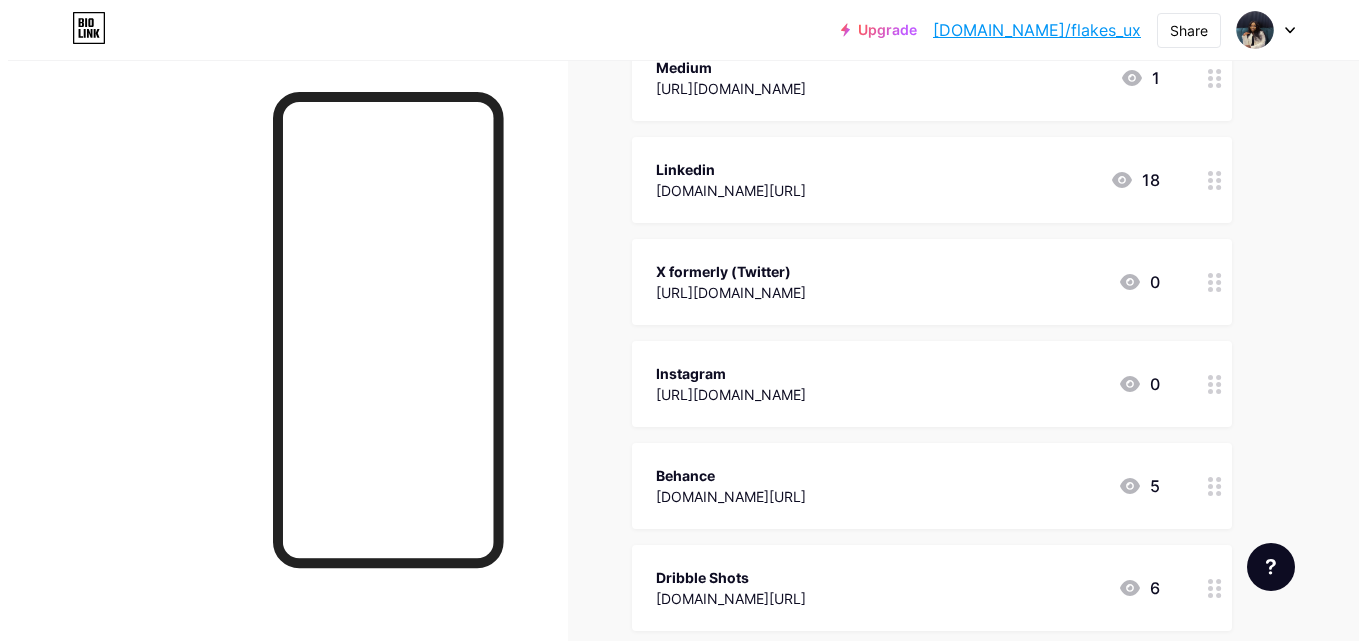 scroll, scrollTop: 320, scrollLeft: 0, axis: vertical 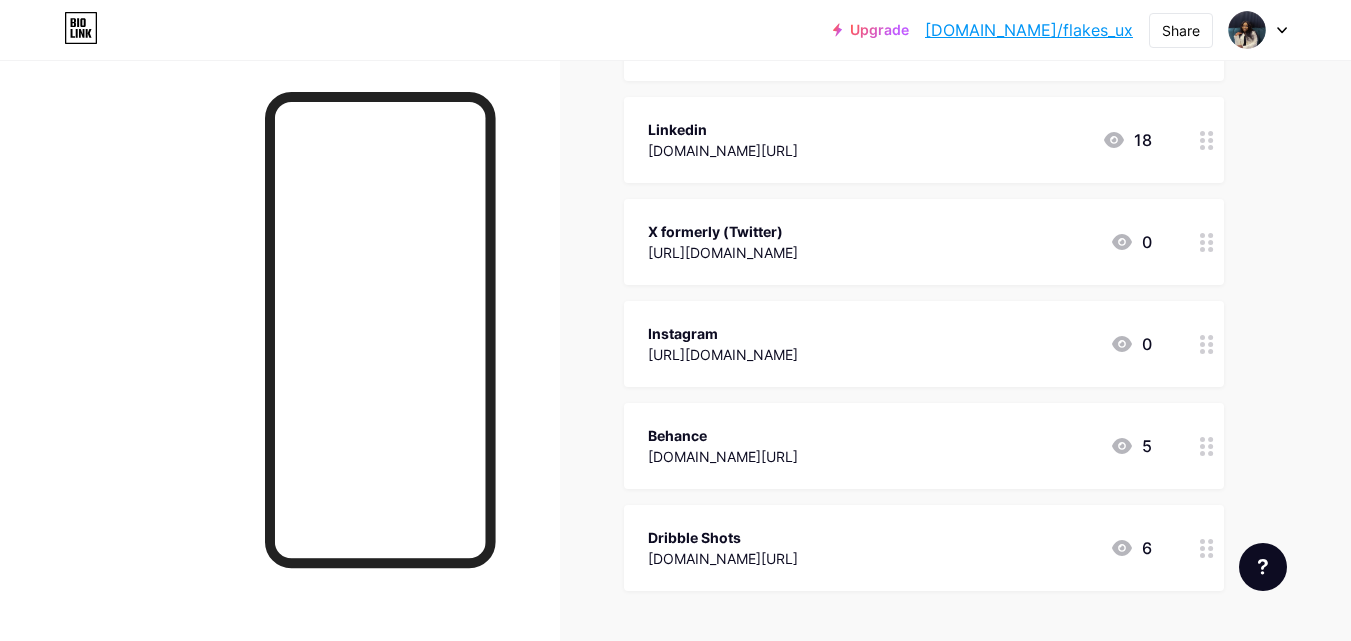 click at bounding box center [1207, 242] 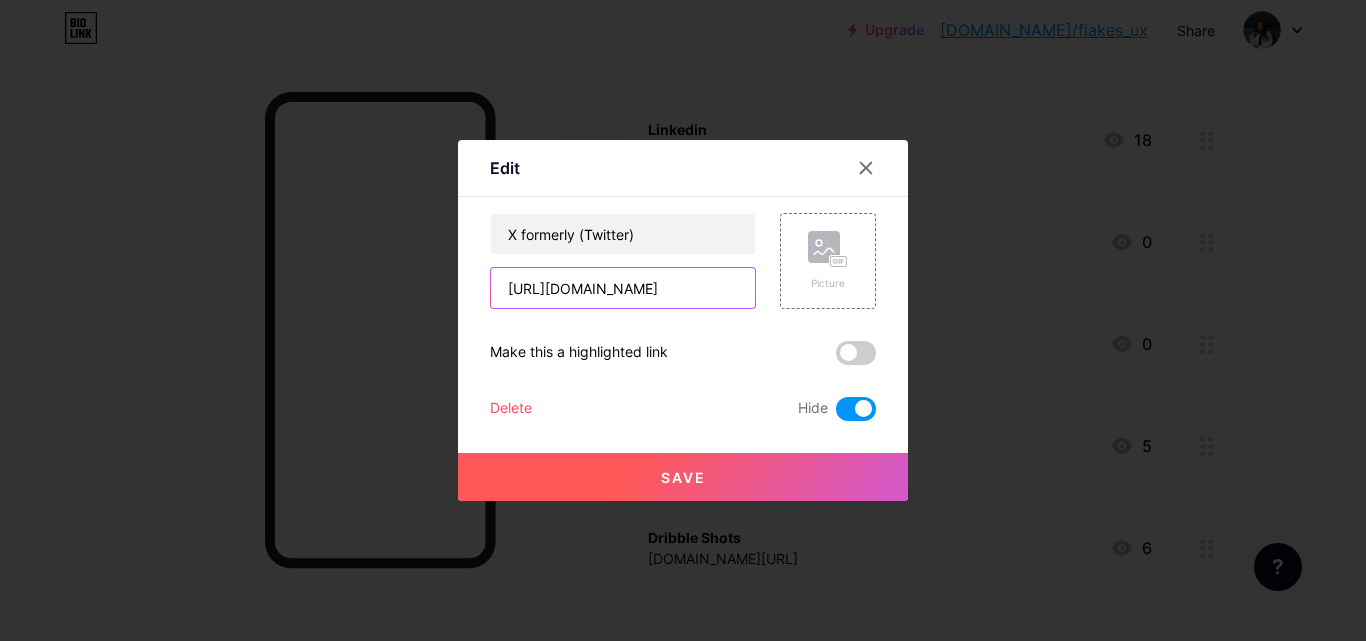 click on "[URL][DOMAIN_NAME]" at bounding box center [623, 288] 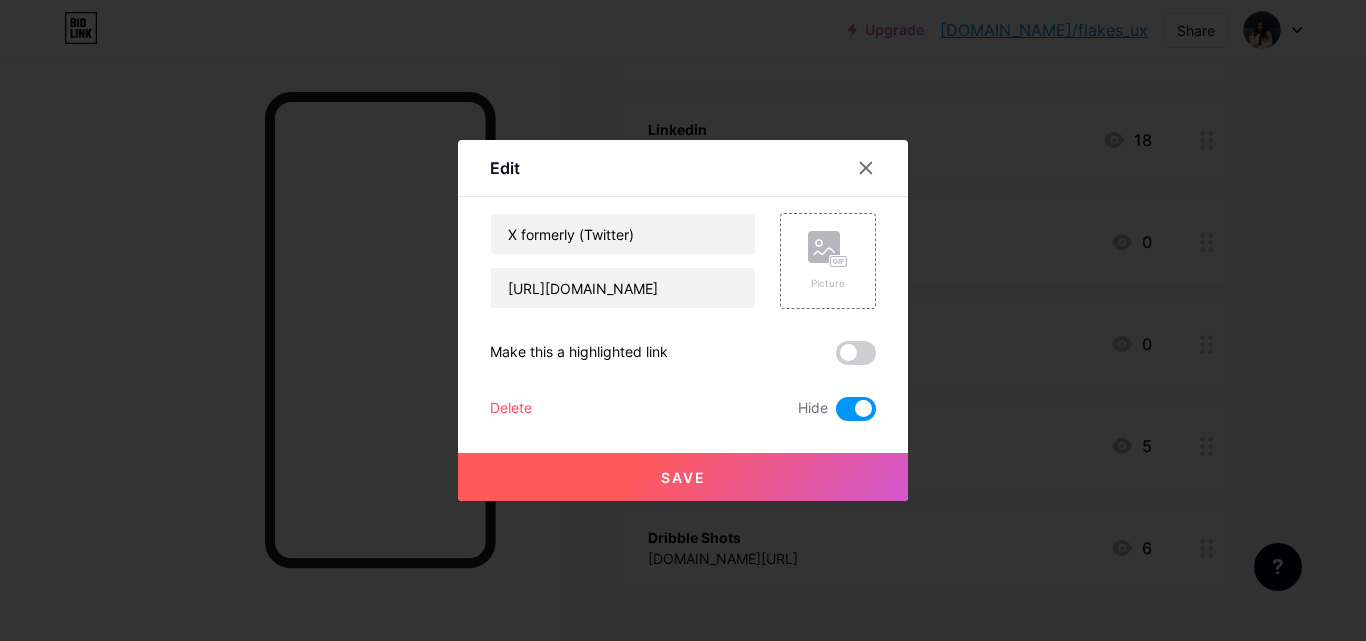 click on "Save" at bounding box center [683, 477] 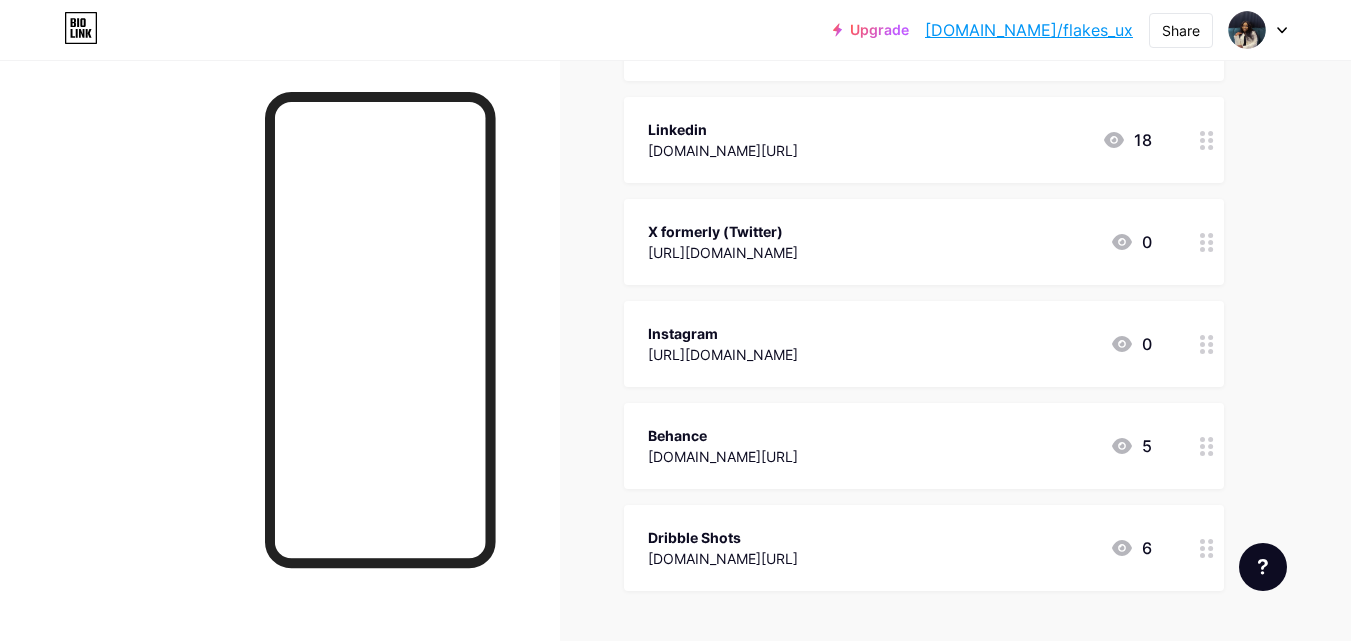 click 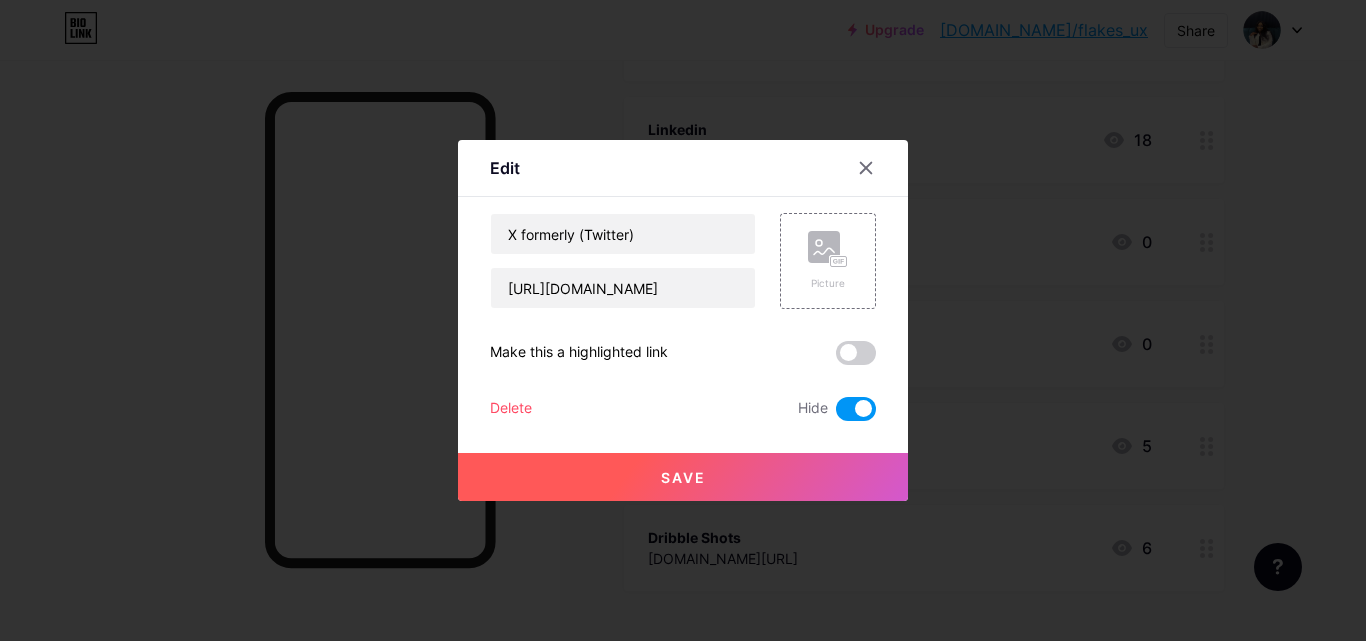 click at bounding box center [683, 320] 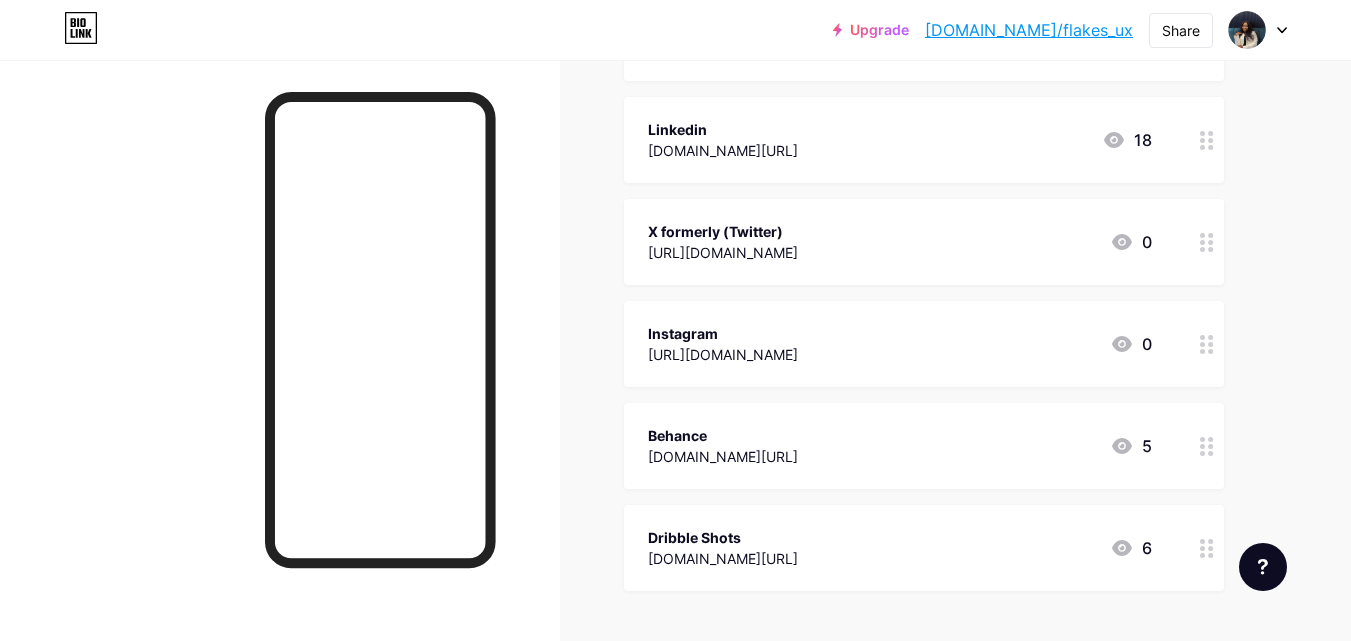 click at bounding box center (1207, 242) 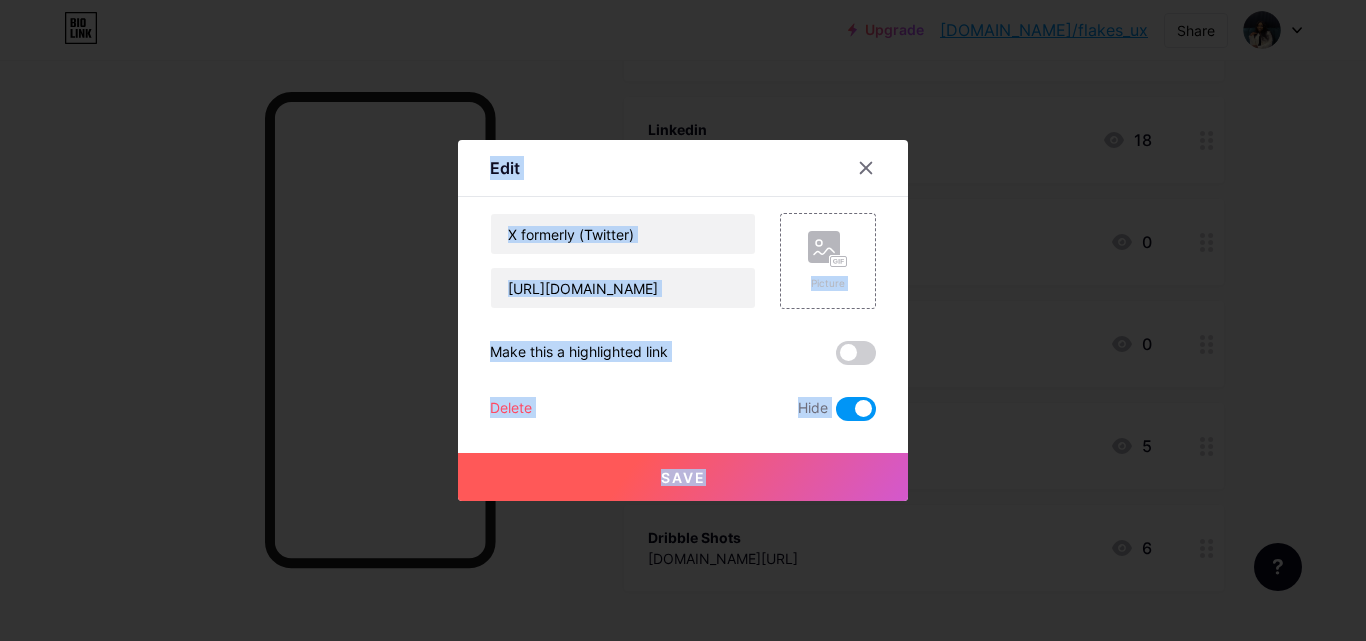 click at bounding box center [683, 320] 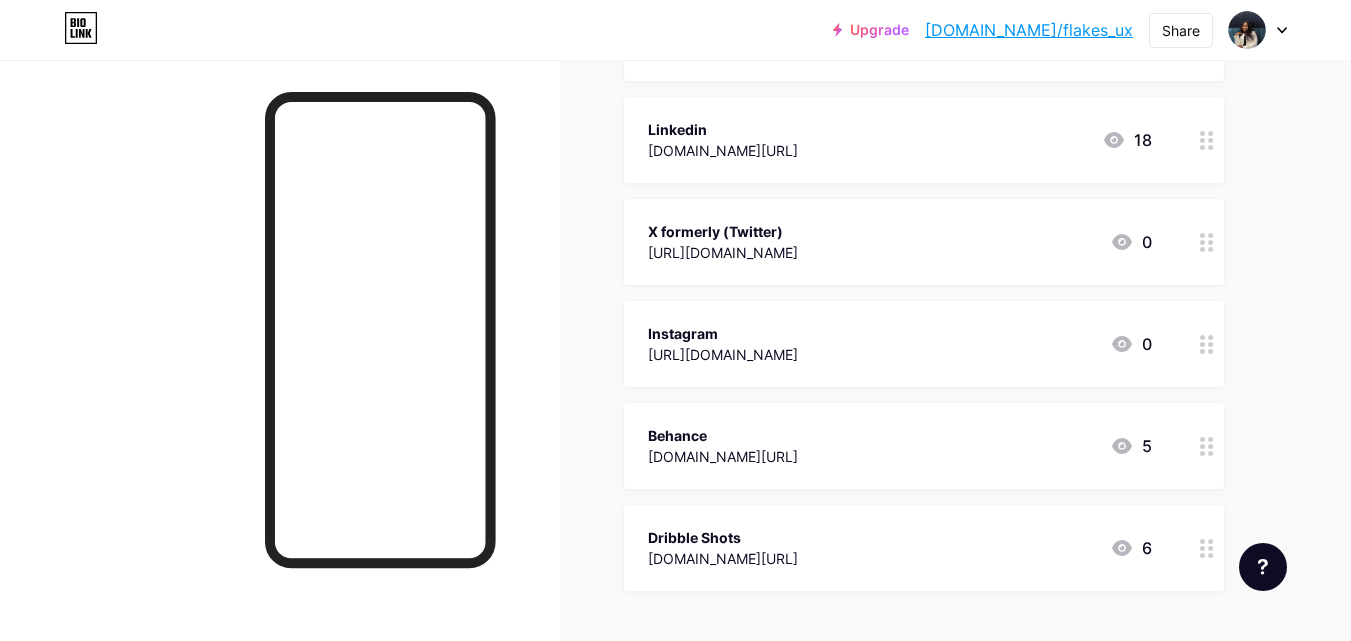 click at bounding box center [1207, 242] 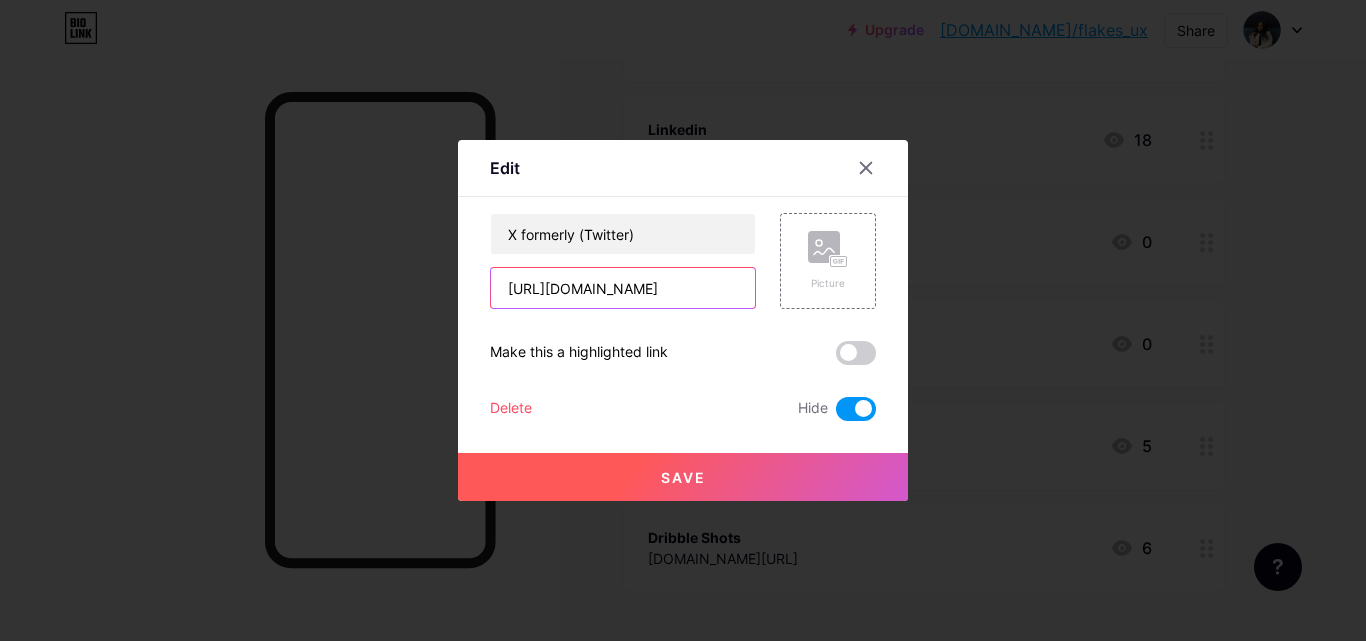 click on "[URL][DOMAIN_NAME]" at bounding box center (623, 288) 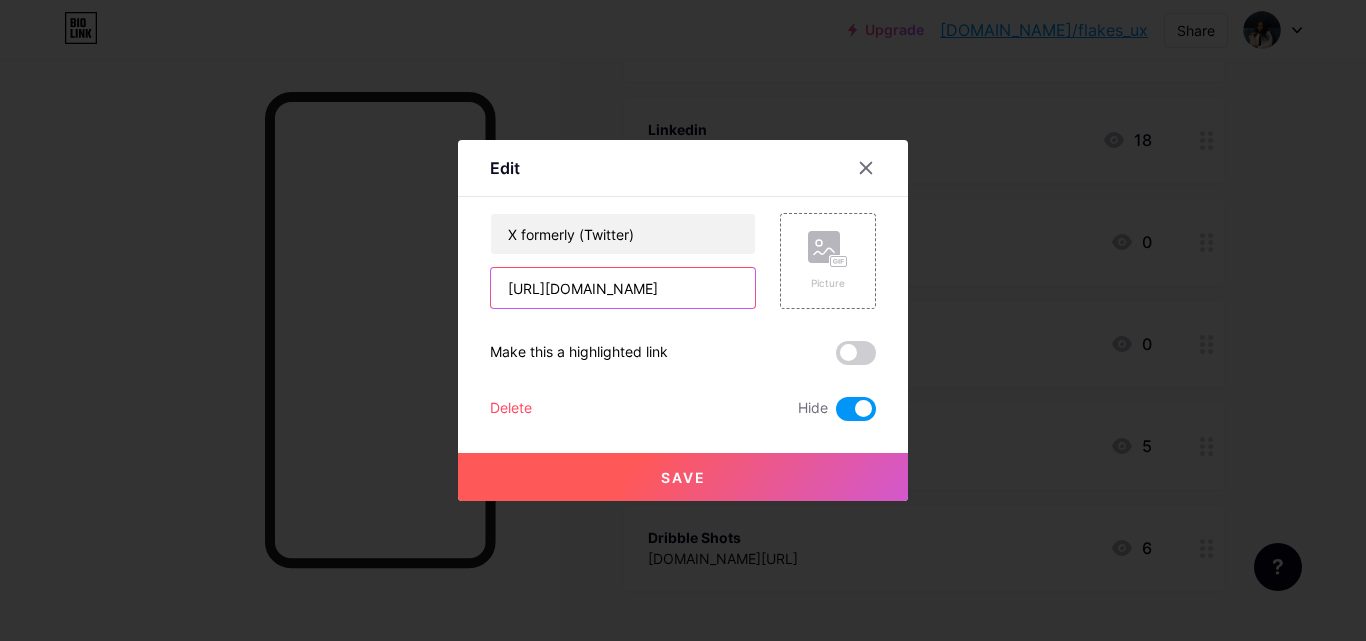 type on "[URL][DOMAIN_NAME]" 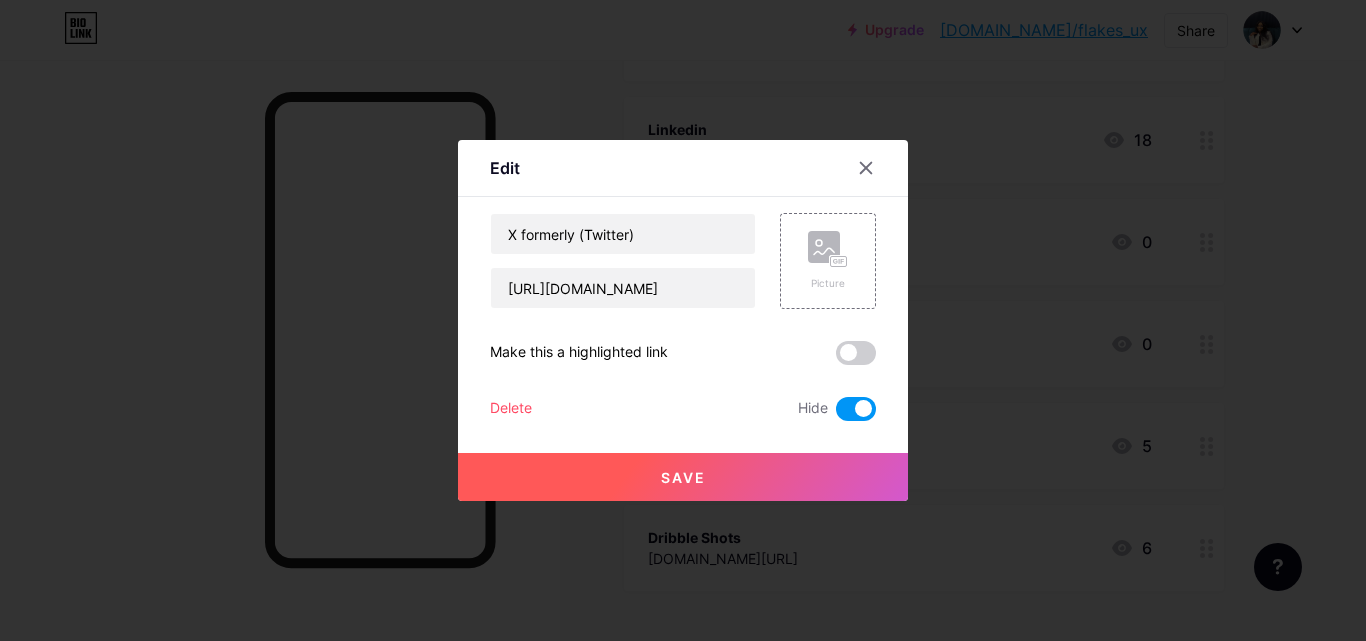 click on "Save" at bounding box center (683, 477) 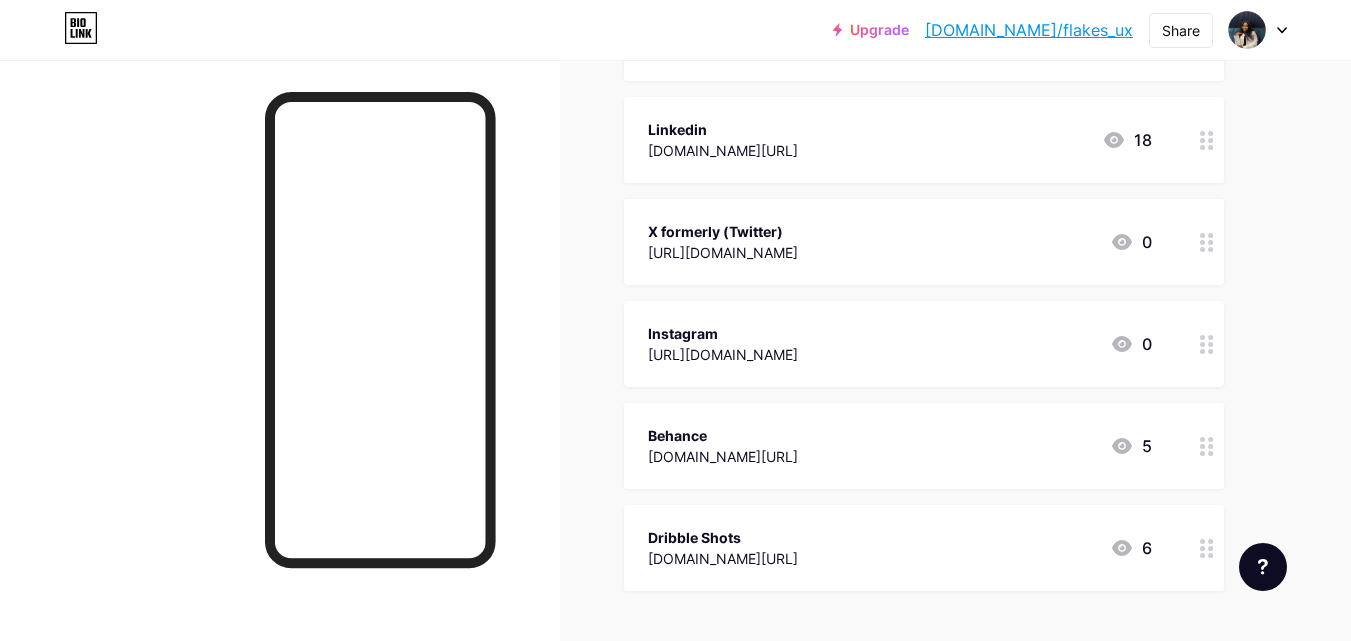 click 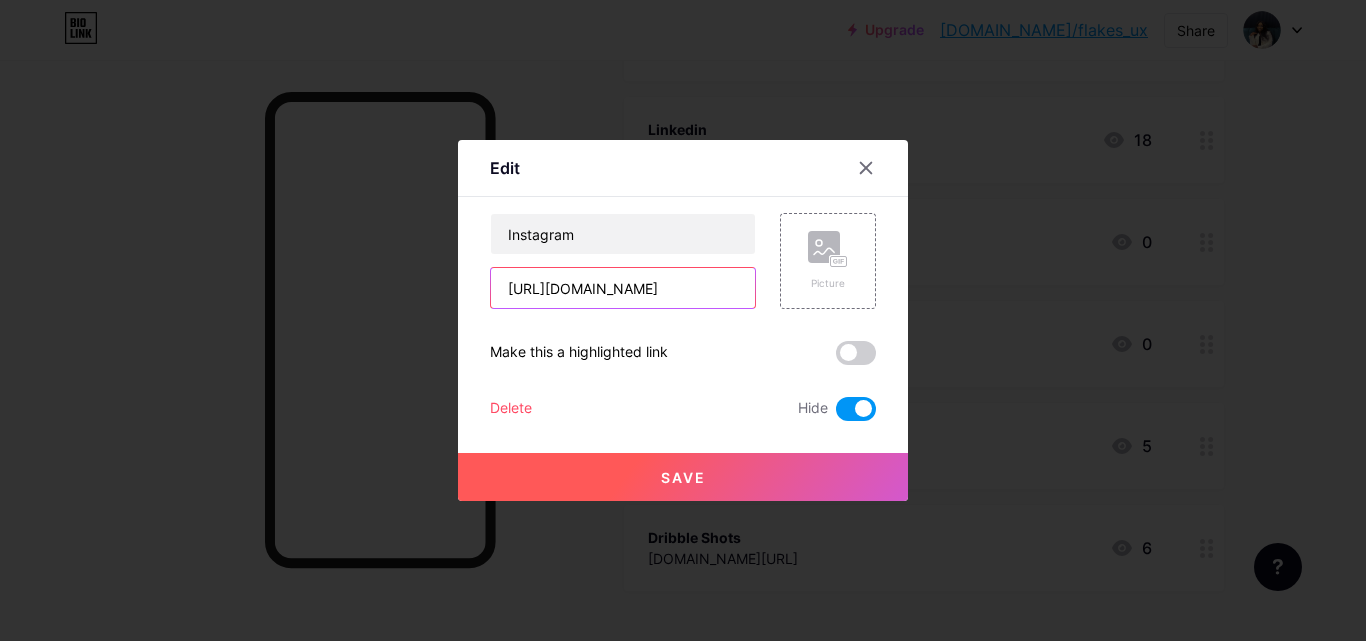 click on "[URL][DOMAIN_NAME]" at bounding box center (623, 288) 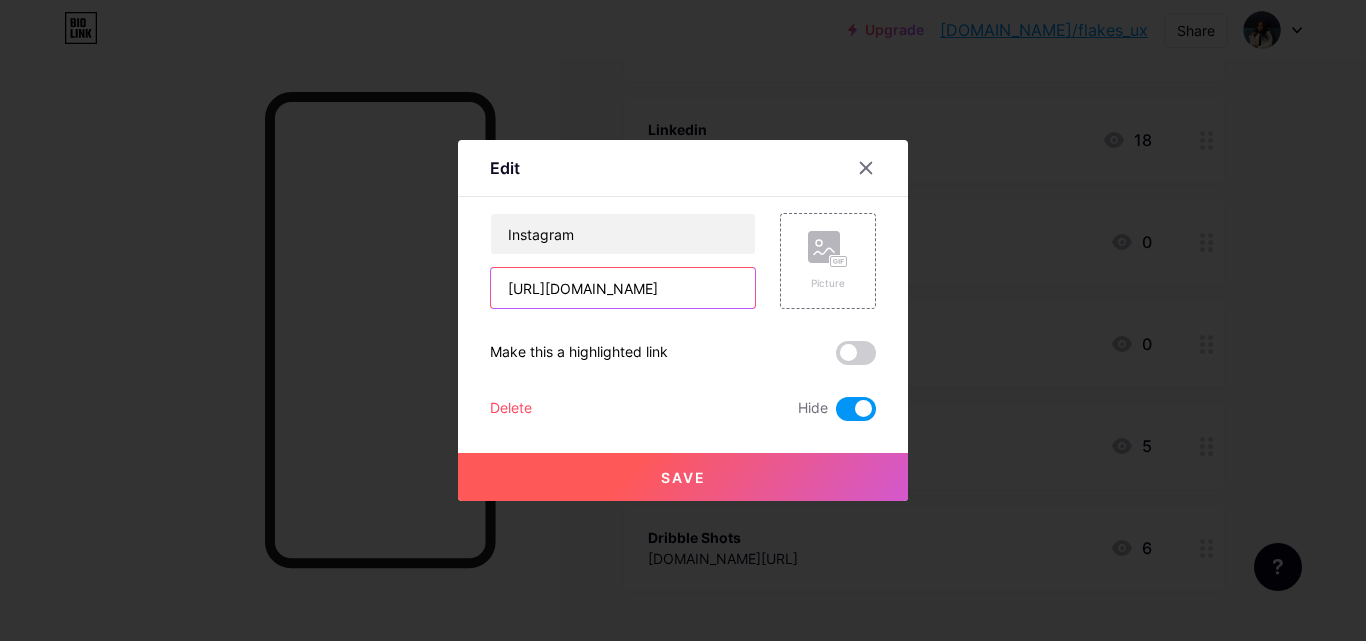 scroll, scrollTop: 0, scrollLeft: 19, axis: horizontal 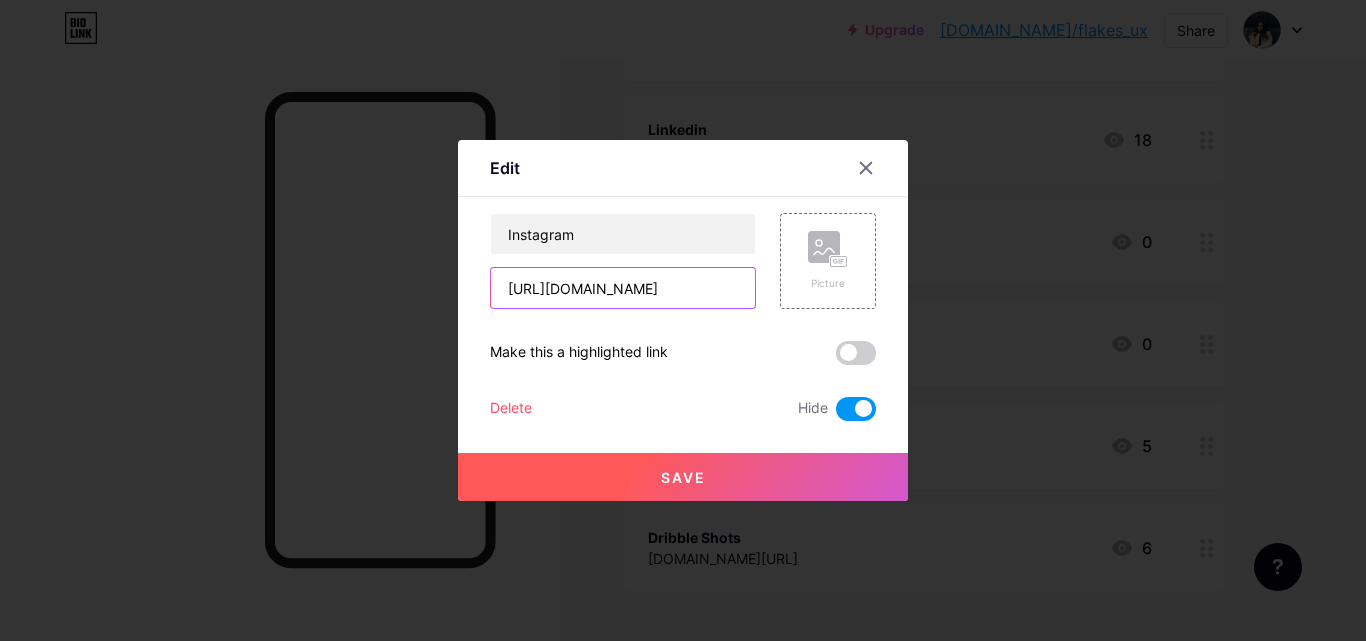 type on "[URL][DOMAIN_NAME]" 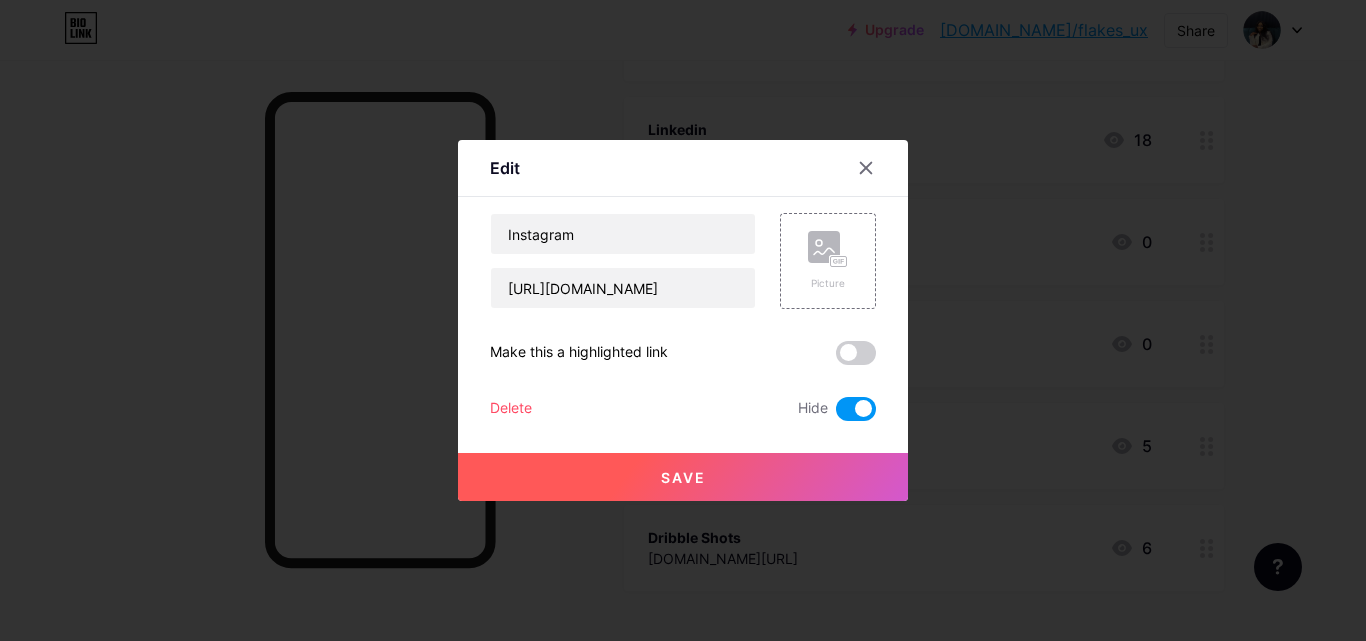 click on "Save" at bounding box center [683, 477] 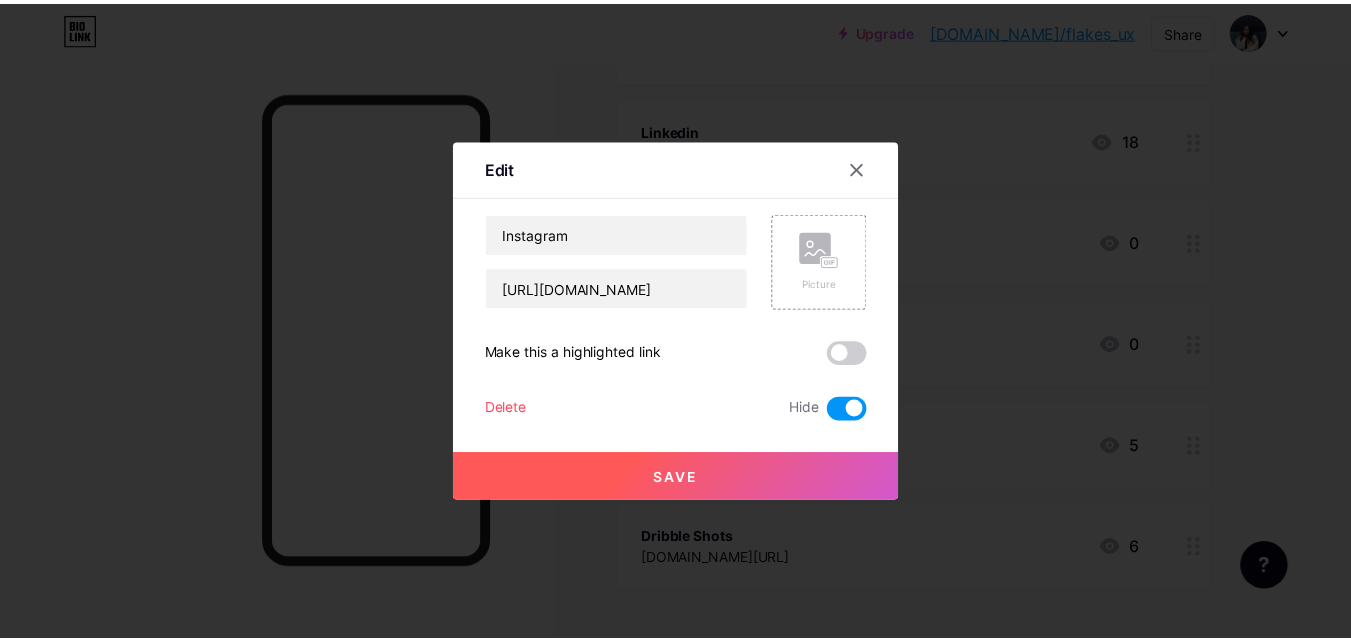 scroll, scrollTop: 0, scrollLeft: 0, axis: both 